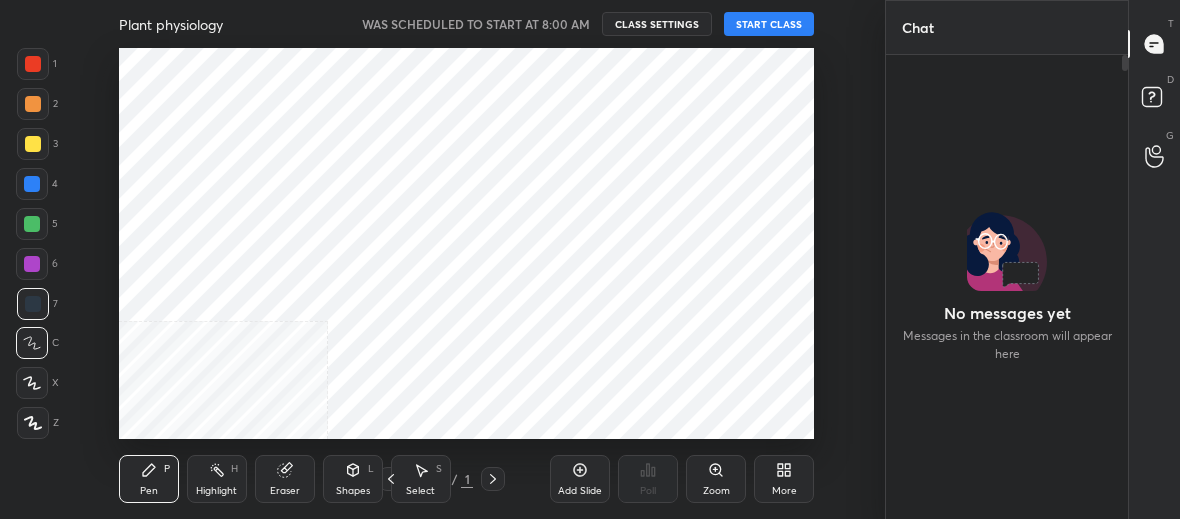 scroll, scrollTop: 0, scrollLeft: 0, axis: both 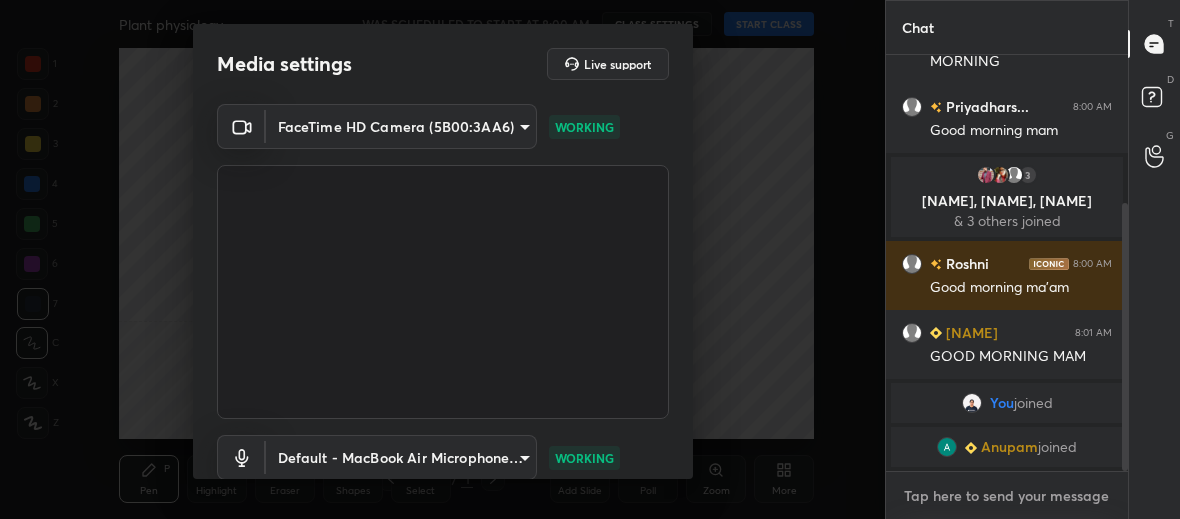 click at bounding box center (1007, 496) 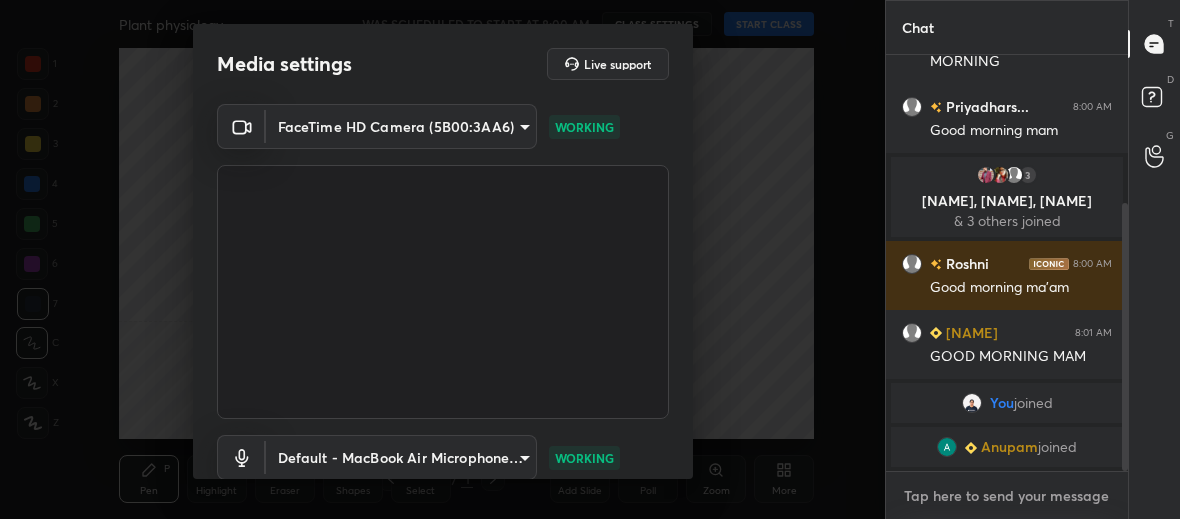type on "D" 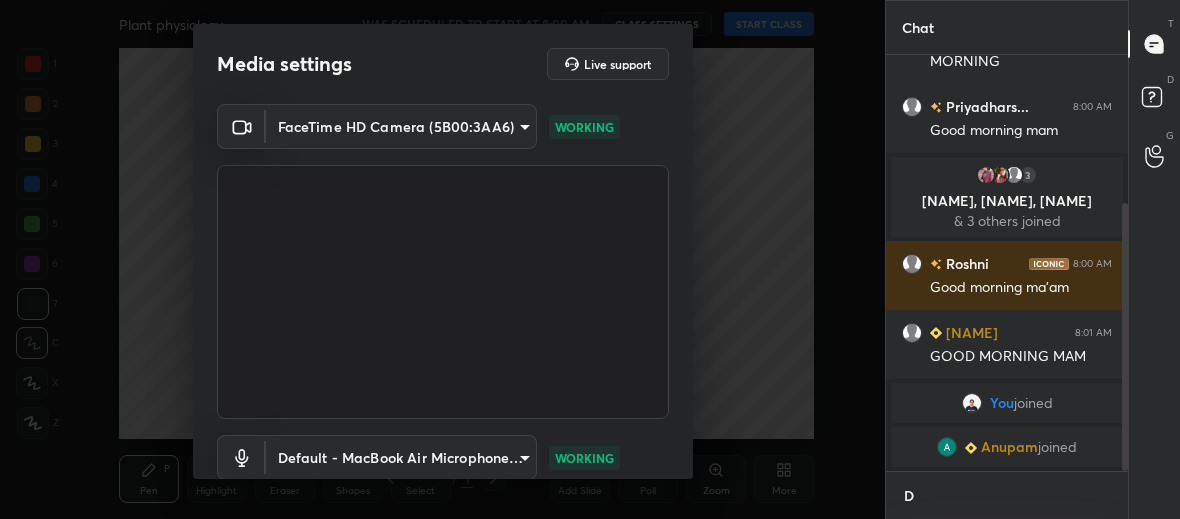 scroll, scrollTop: 404, scrollLeft: 236, axis: both 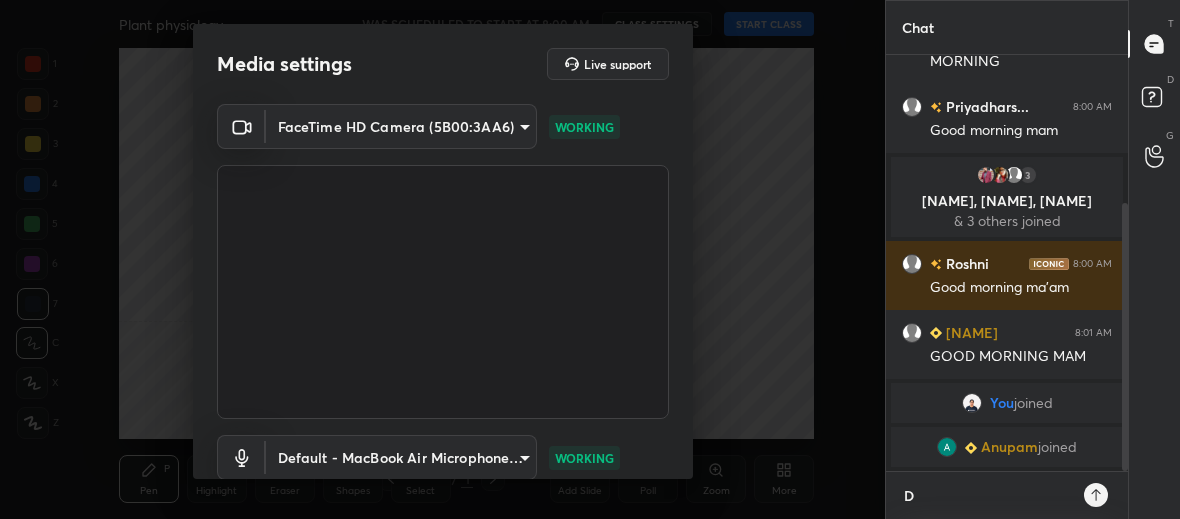 type on "De" 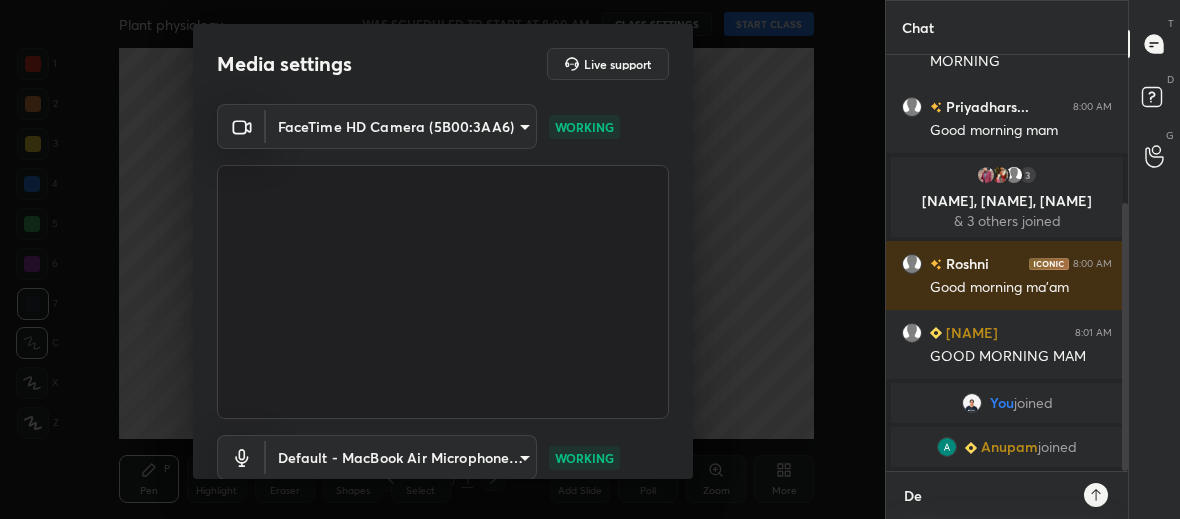 type on "Dea" 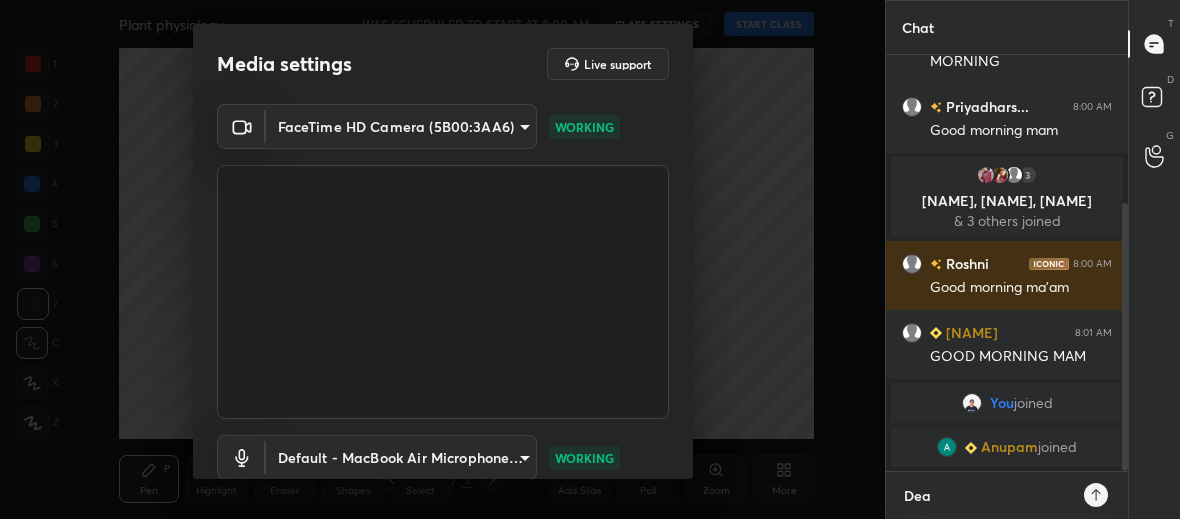 type on "Dear" 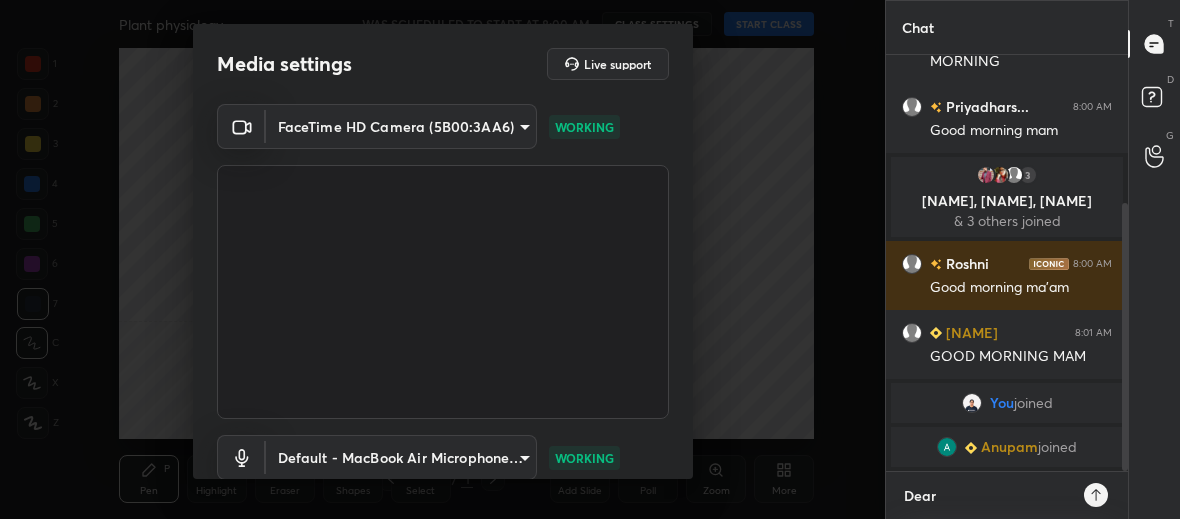 type on "Dear" 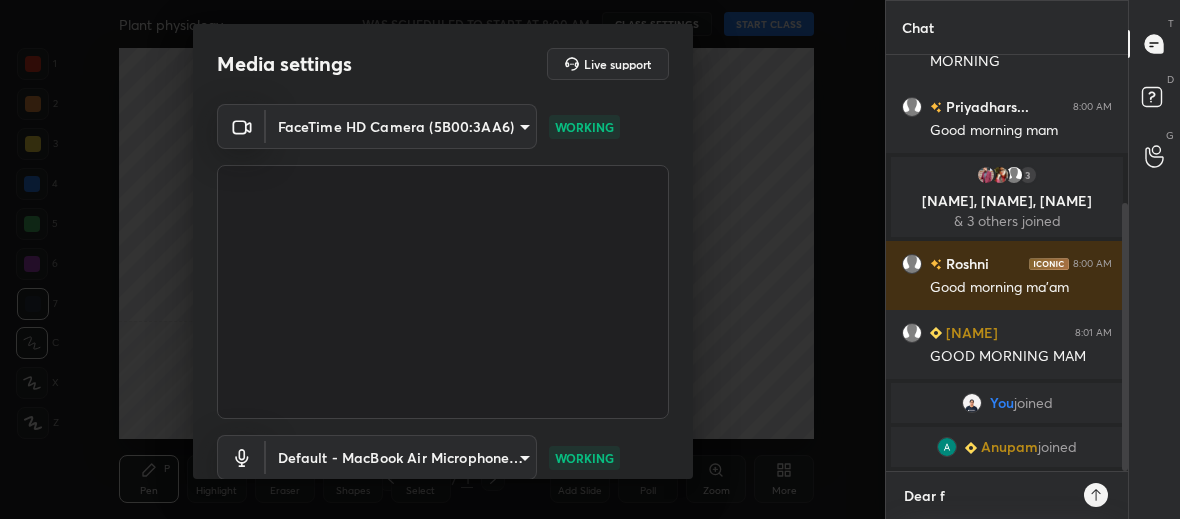 type on "Dear fr" 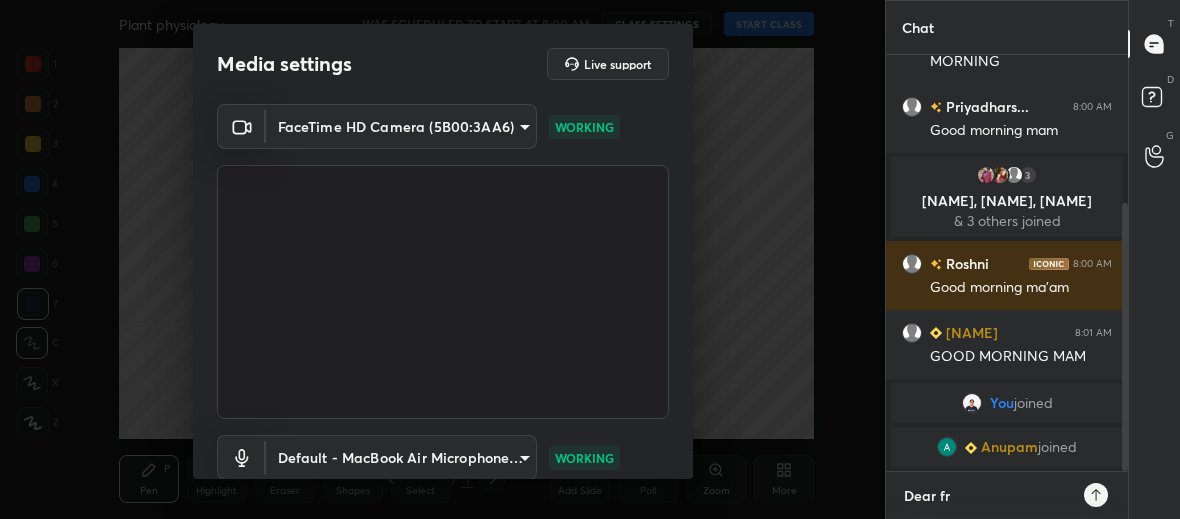 type on "x" 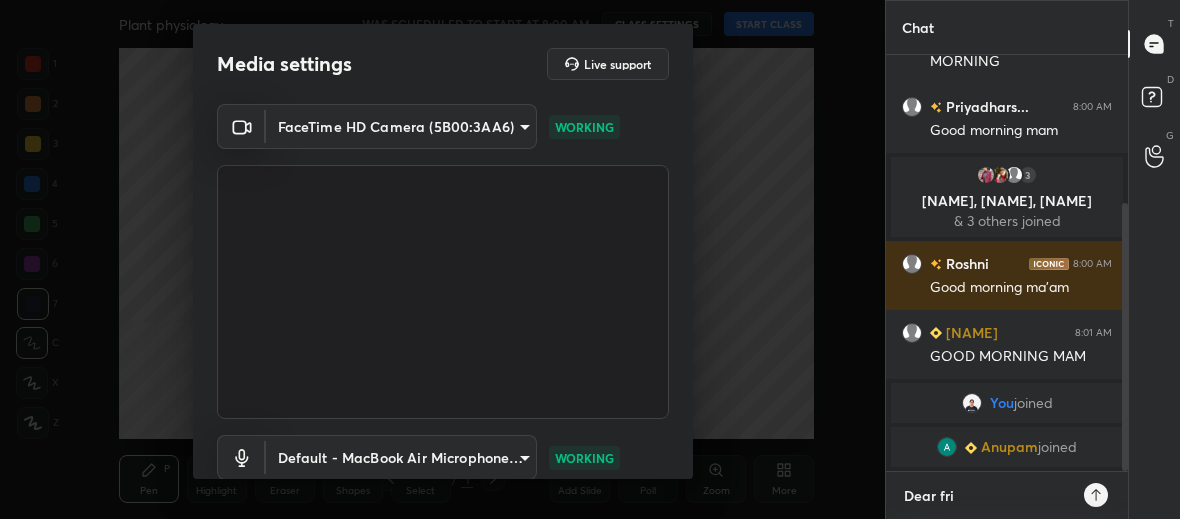 type on "Dear frie" 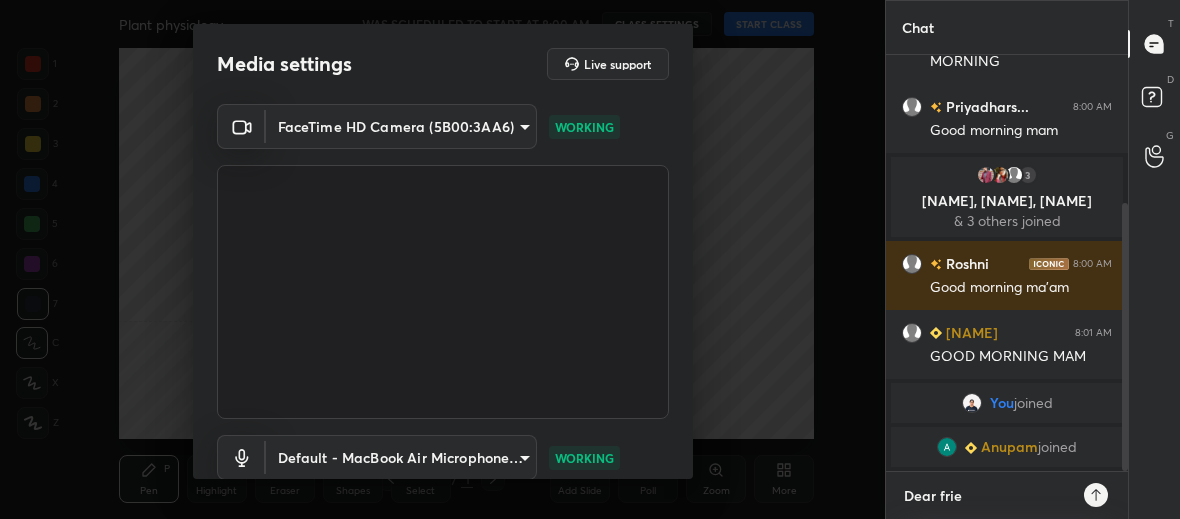 type on "Dear frien" 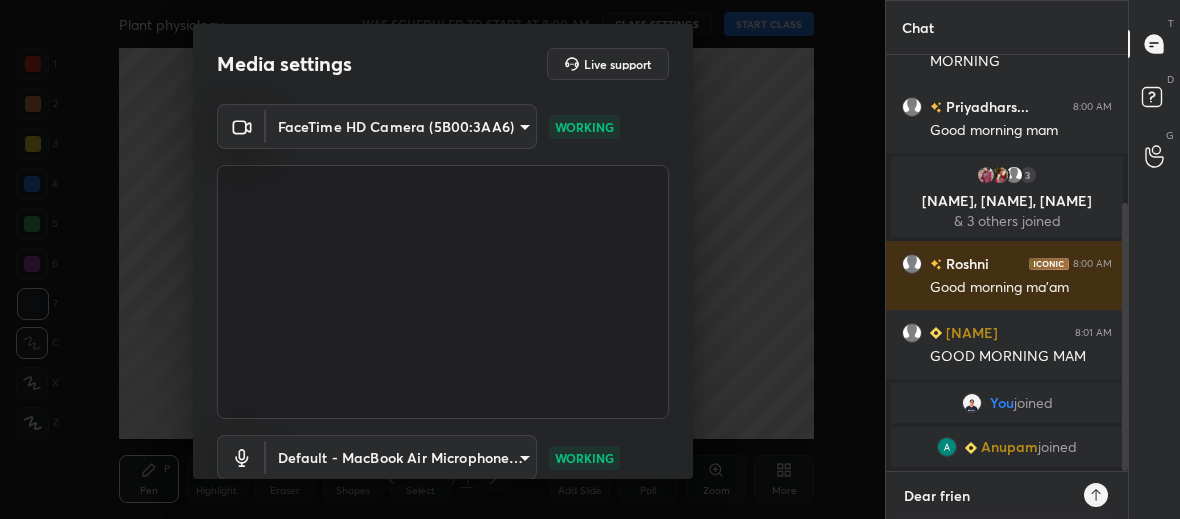type on "Dear friend" 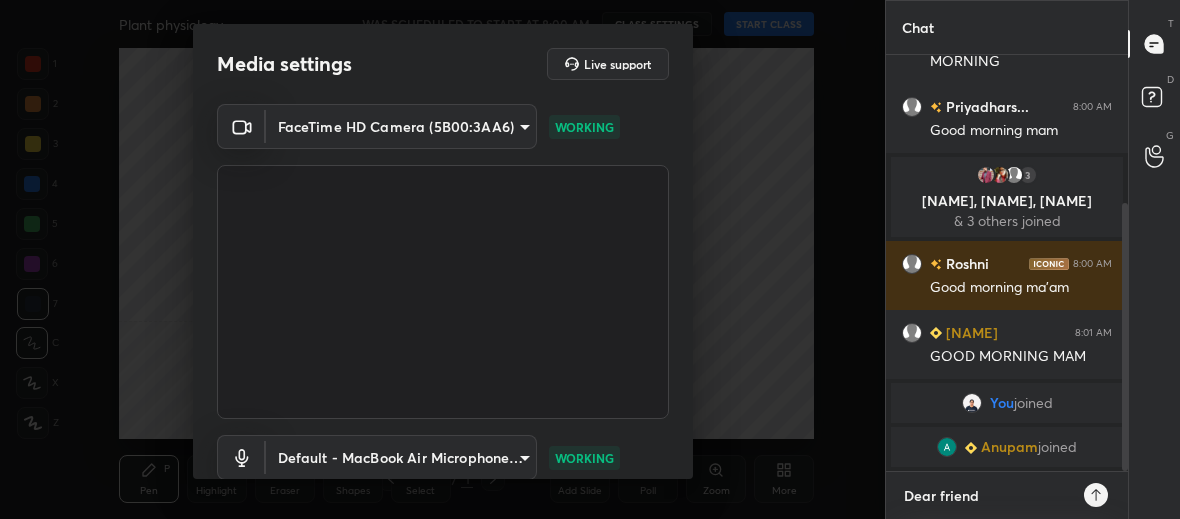 type on "Dear friends" 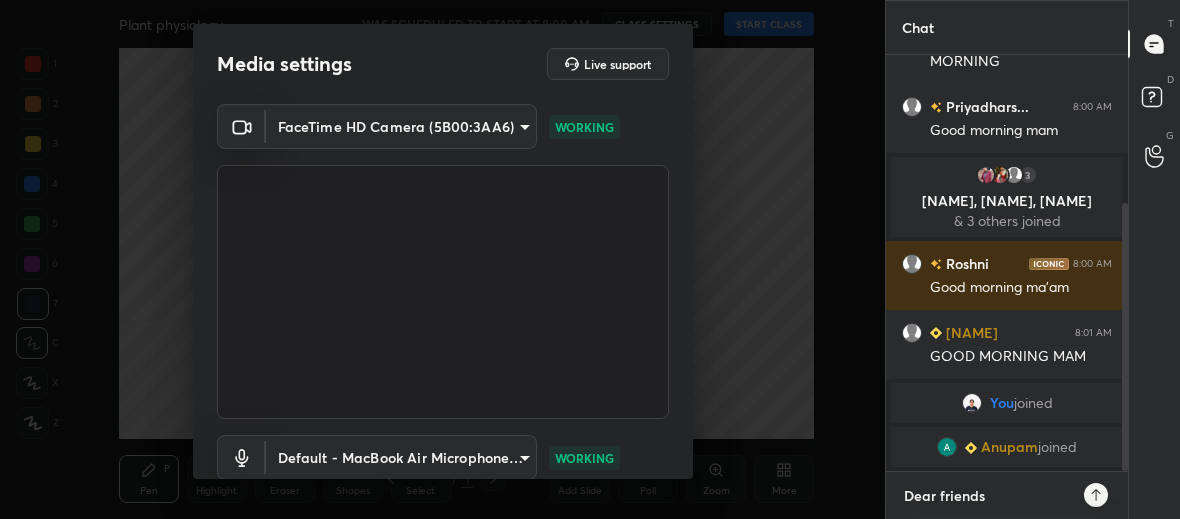type on "Dear friends," 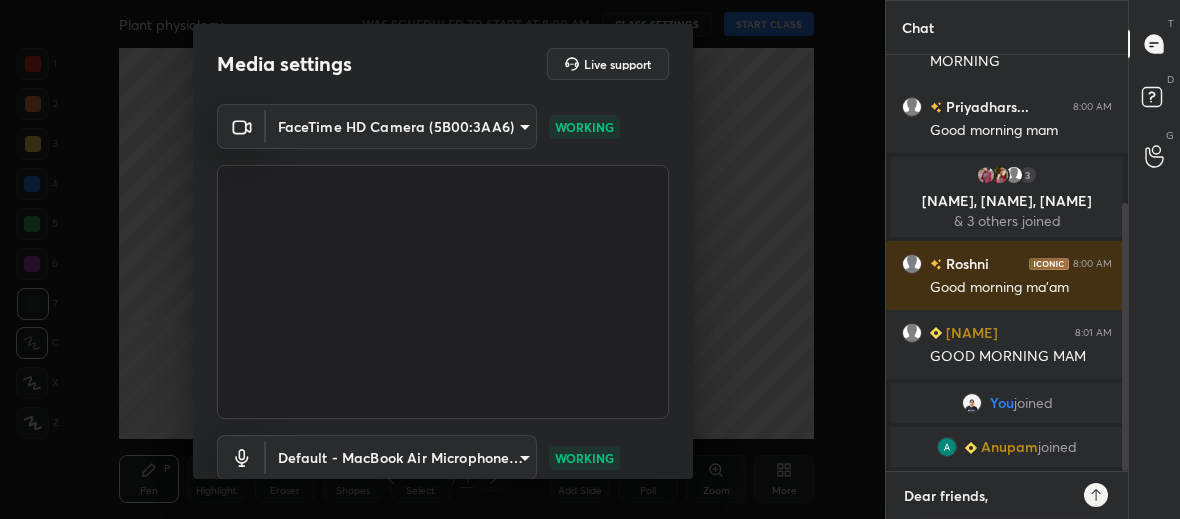 type on "Dear friends," 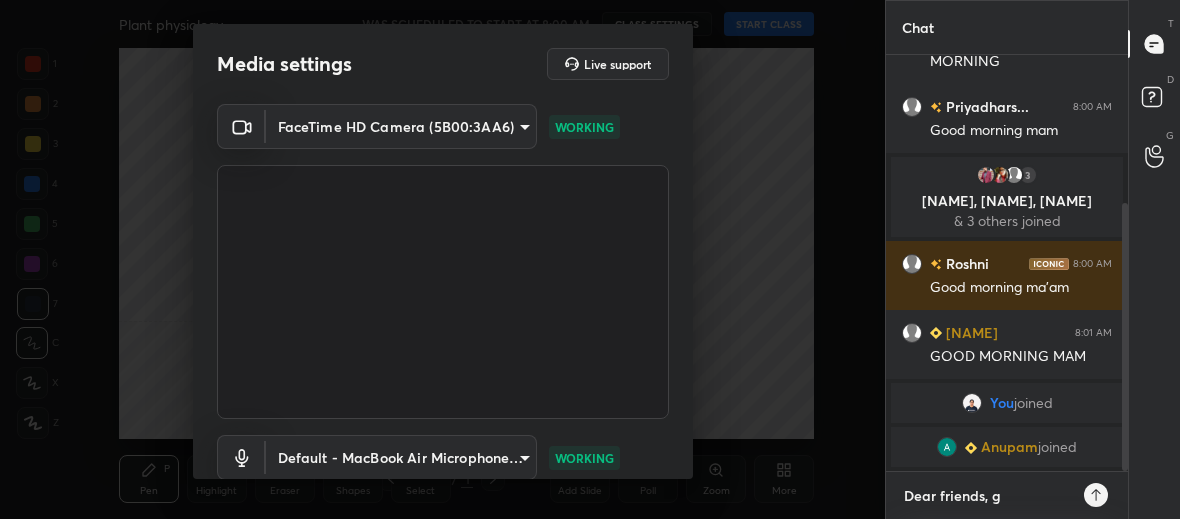 type on "Dear friends, go" 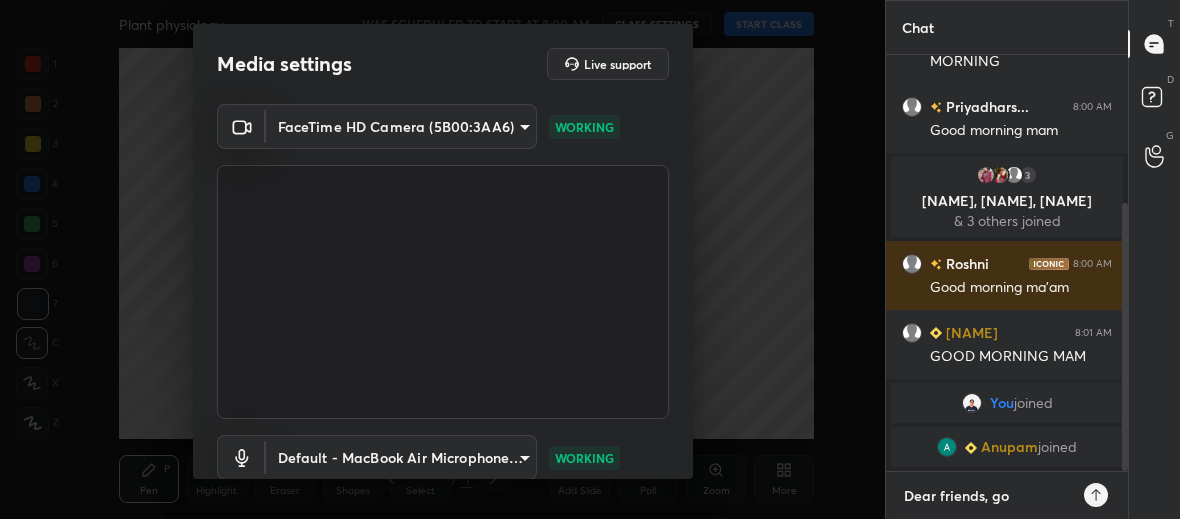 type on "Dear friends, got" 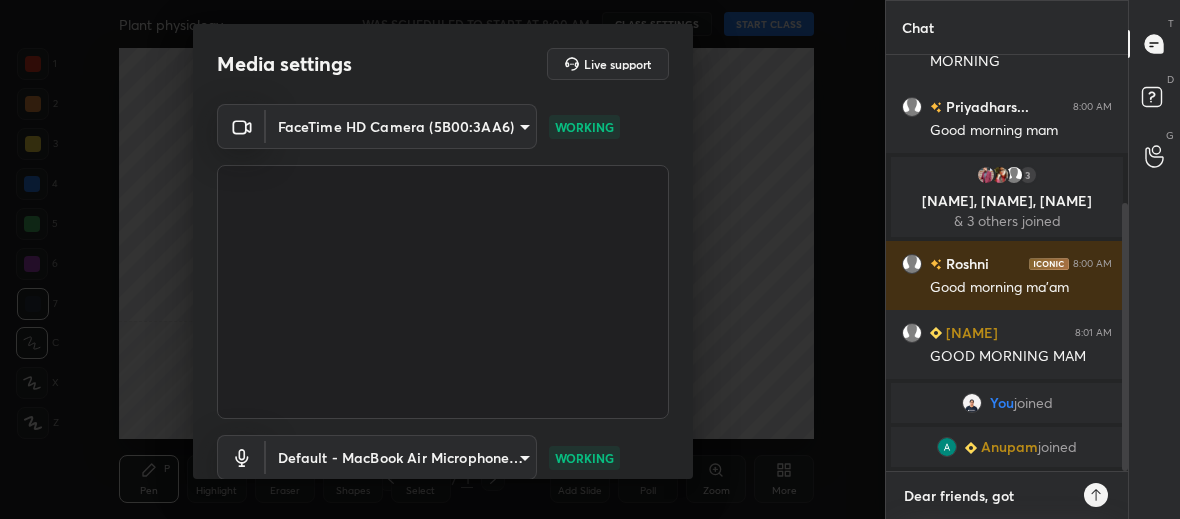 type on "Dear friends, got" 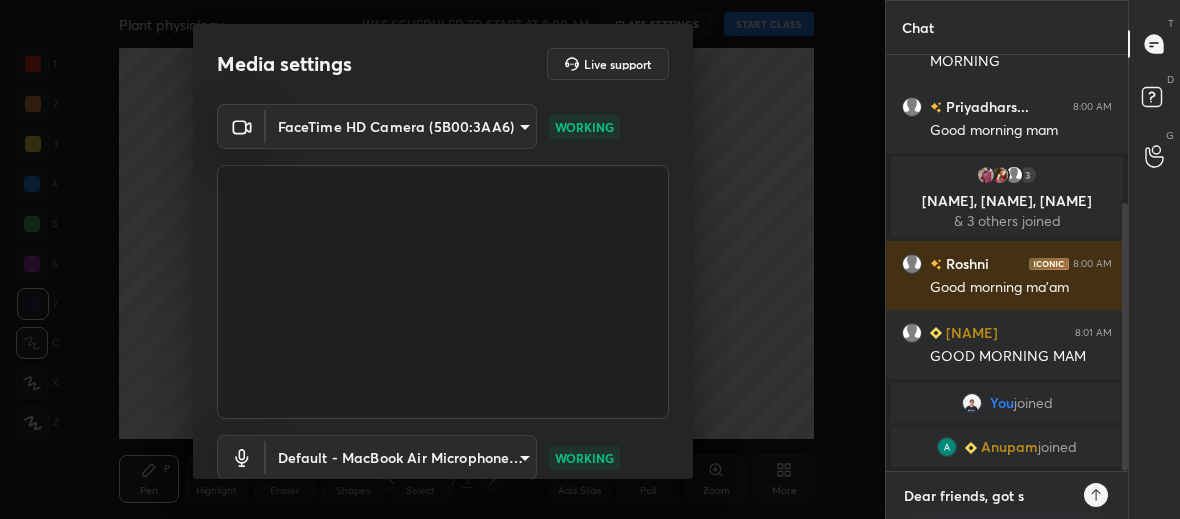 type on "Dear friends, got se" 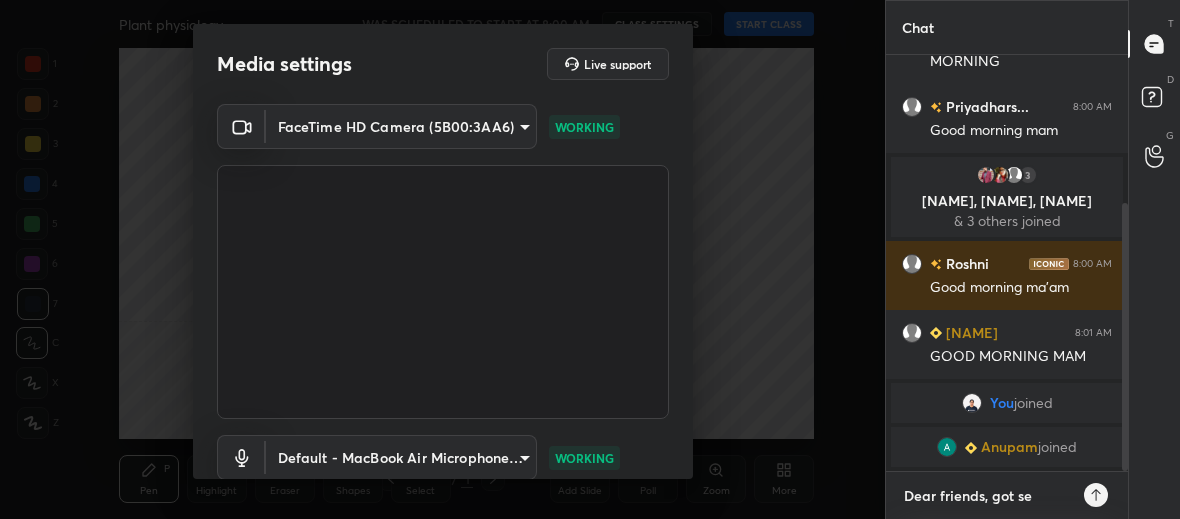 type on "Dear friends, got sev" 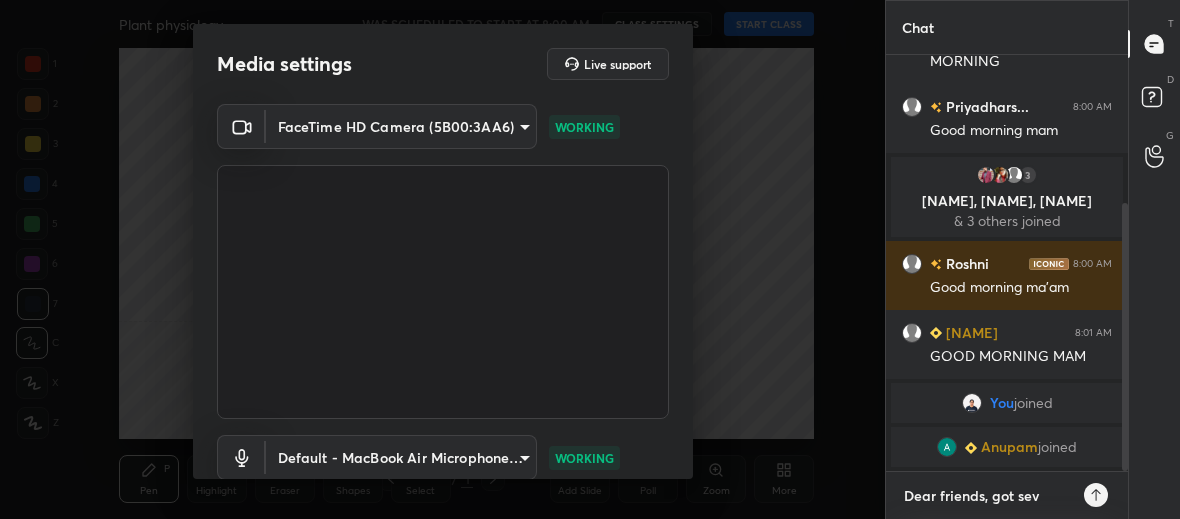 scroll, scrollTop: 255, scrollLeft: 0, axis: vertical 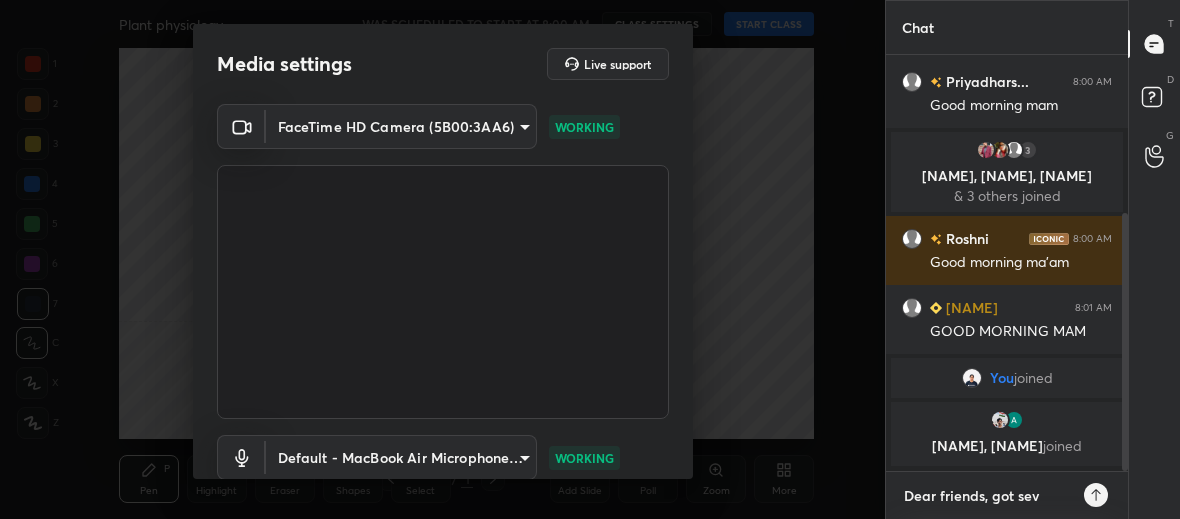 type on "Dear friends, got seve" 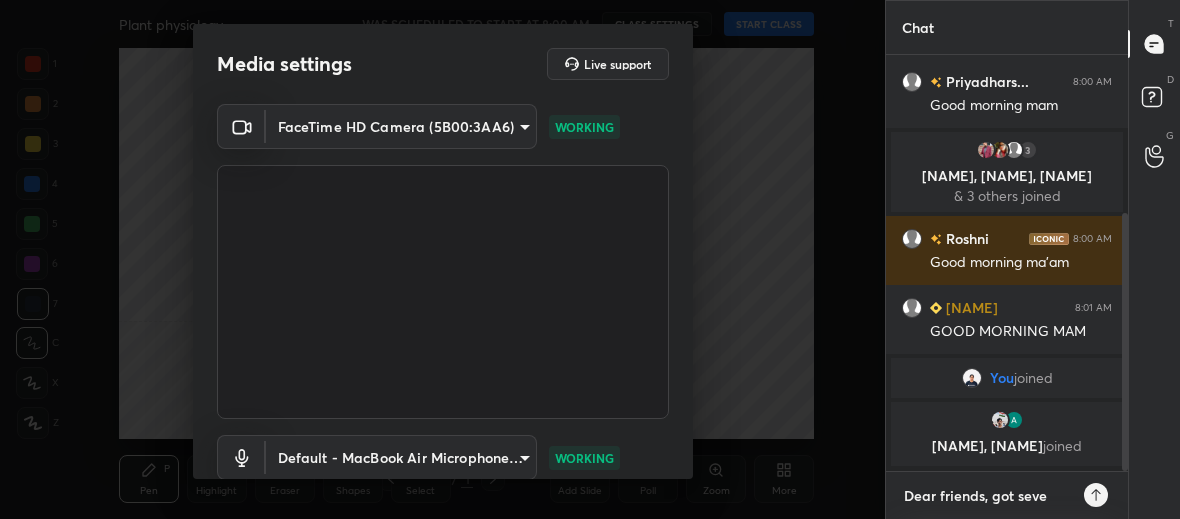 type on "Dear friends, got sever" 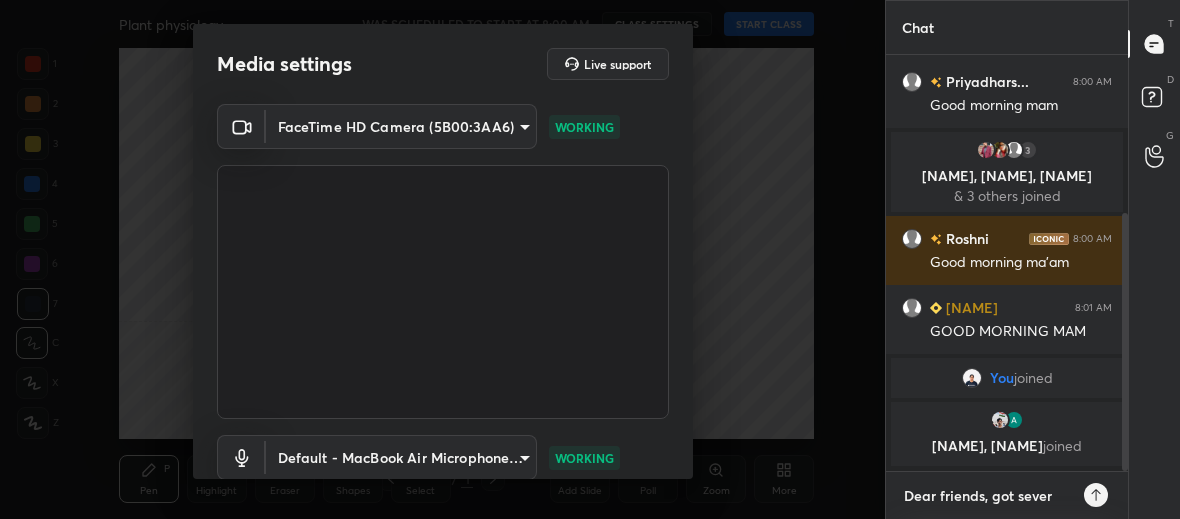 type on "Dear friends, got severe" 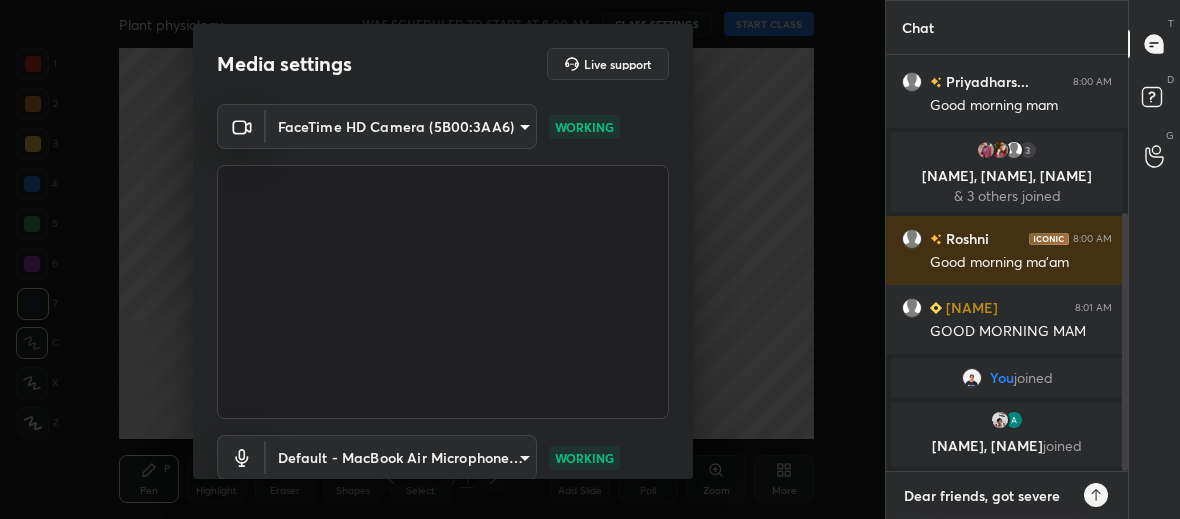 type on "Dear friends, got severe" 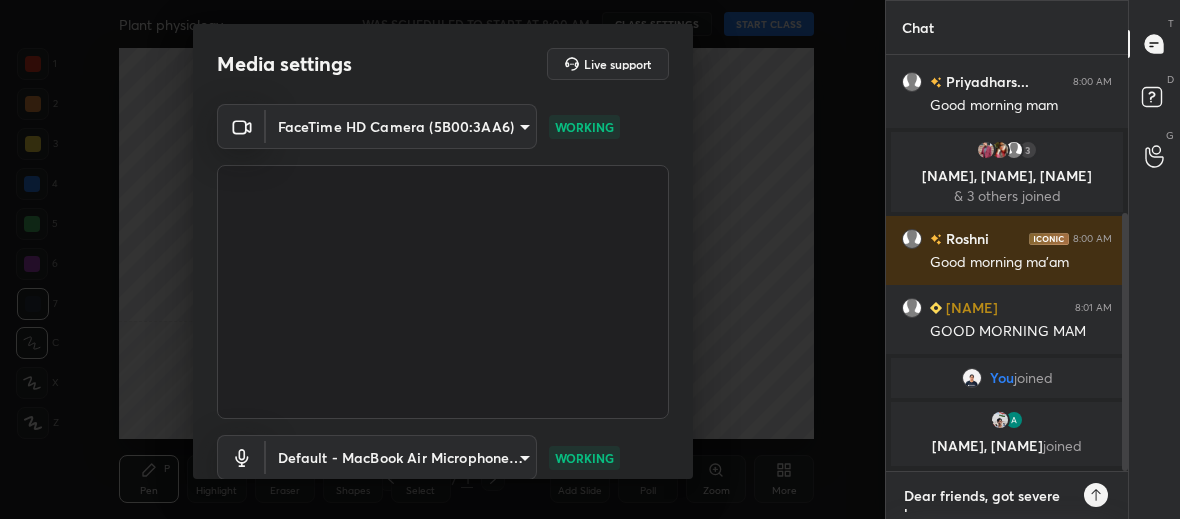 scroll, scrollTop: 11, scrollLeft: 0, axis: vertical 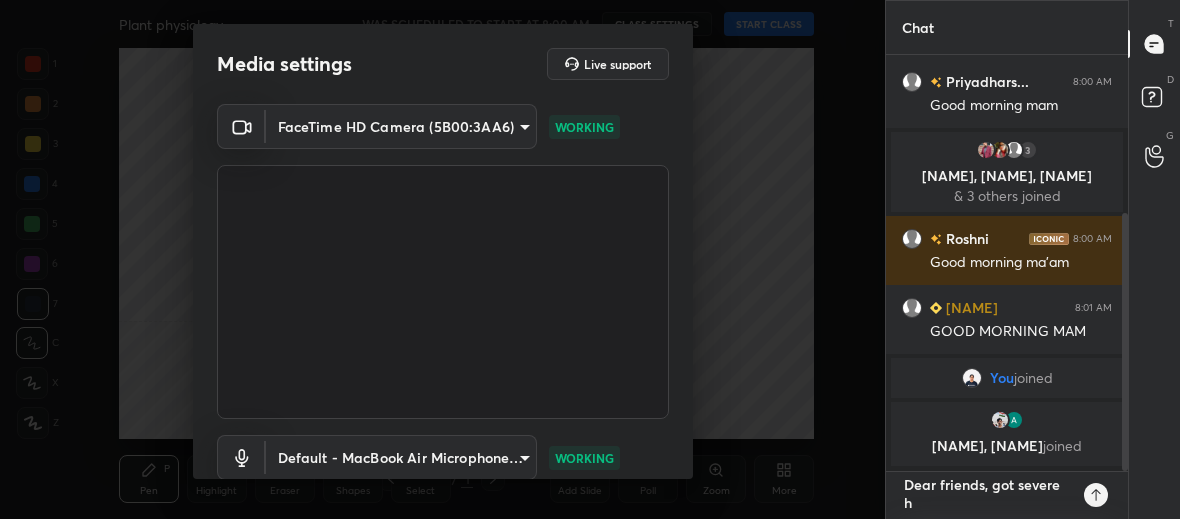 type on "Dear friends, got severe he" 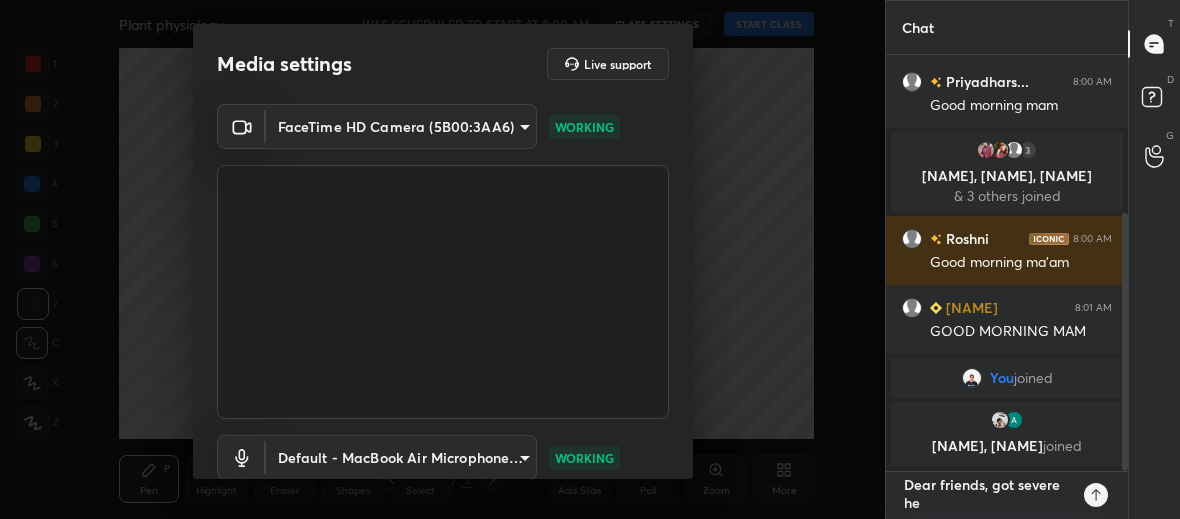 scroll, scrollTop: 0, scrollLeft: 0, axis: both 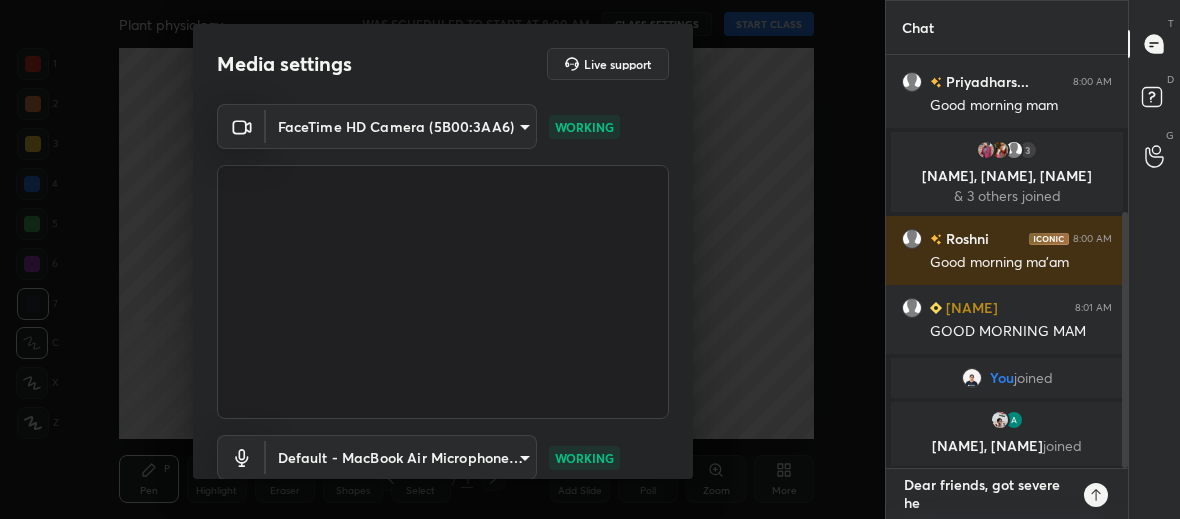 type on "Dear friends, got severe head a" 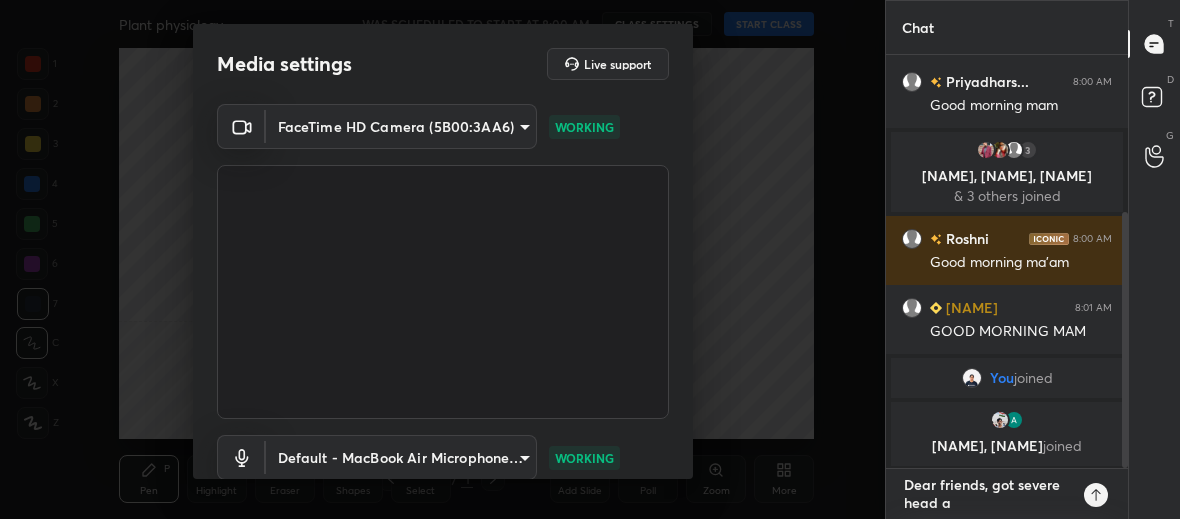 type on "Dear friends, got severe head" 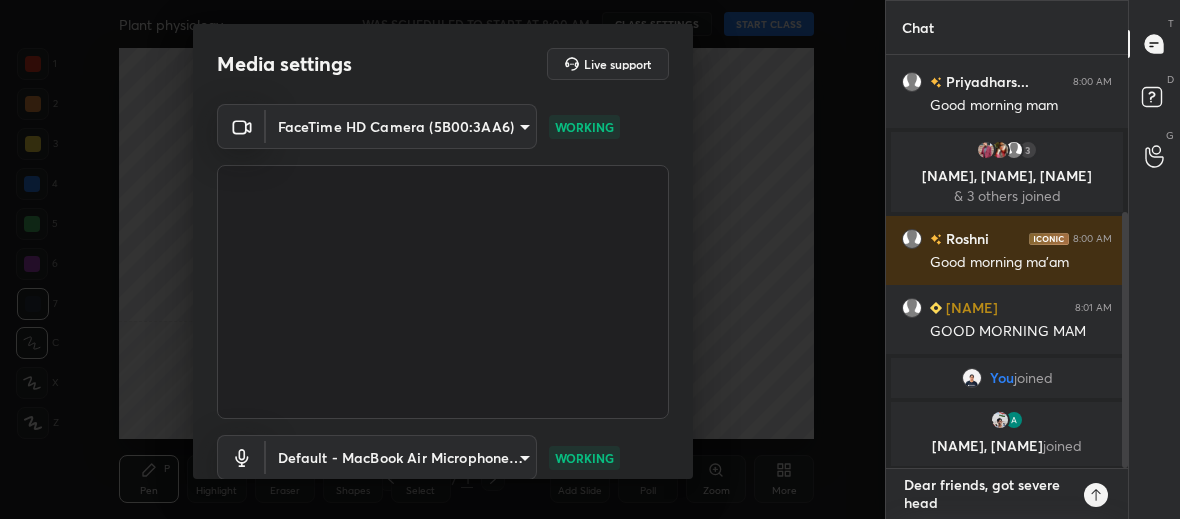 type on "Dear friends, got severe head" 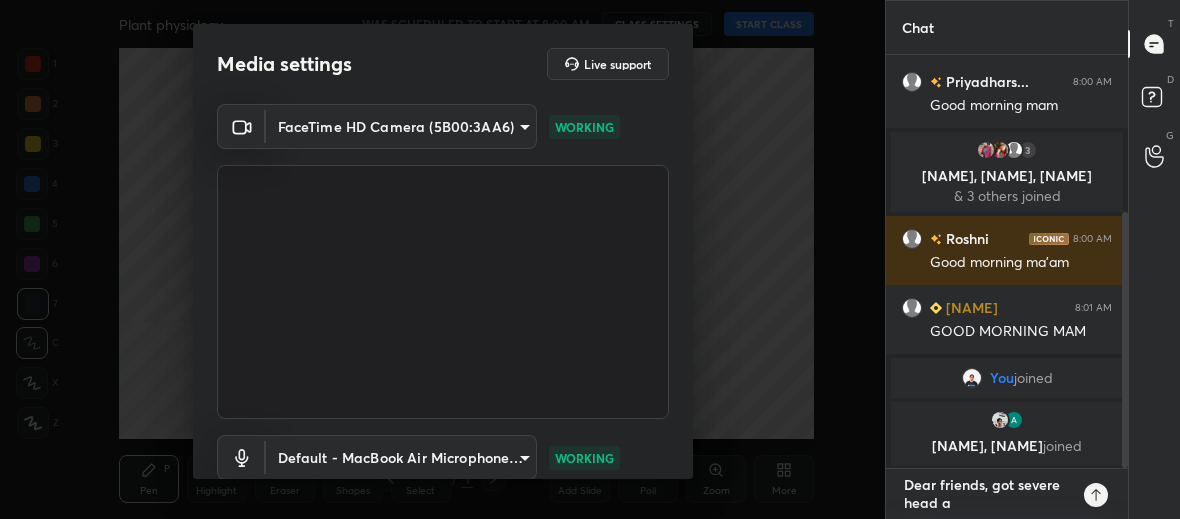 type on "Dear friends, got severe head ac" 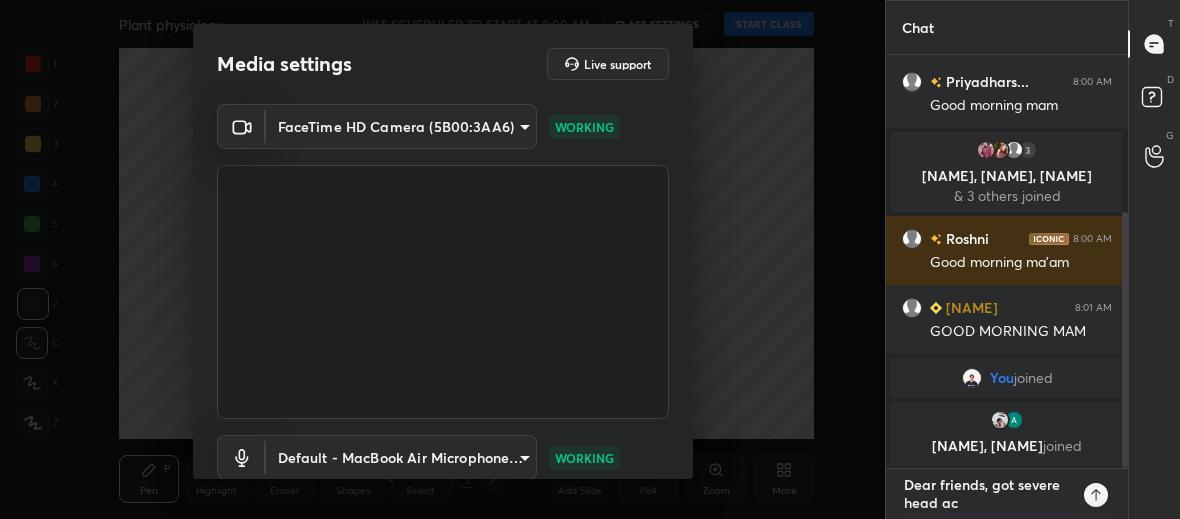 type on "Dear friends, got severe head ach" 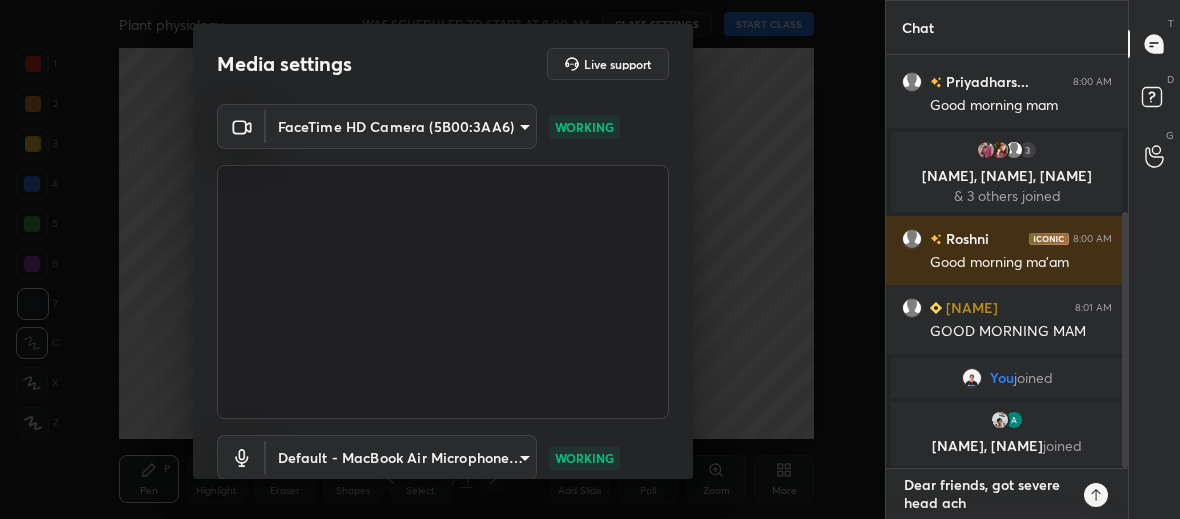 type on "Dear friends, got severe head ache" 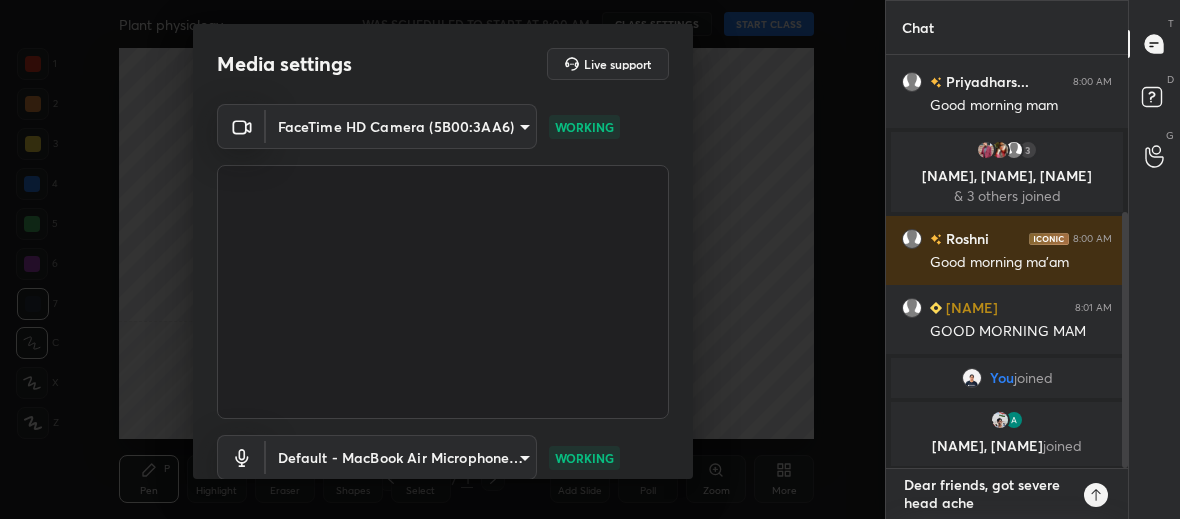 type on "Dear friends, got severe head ache," 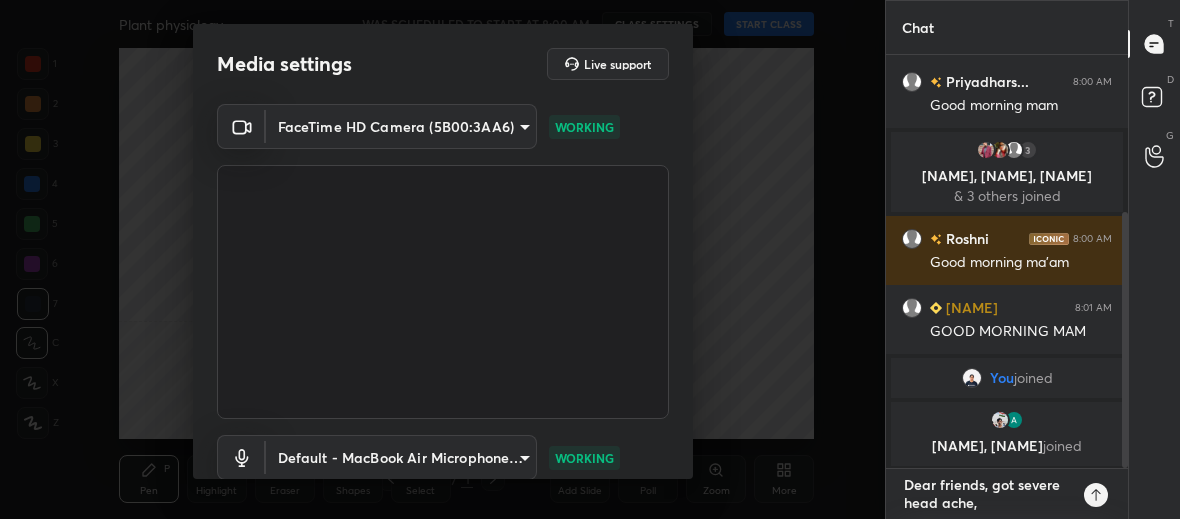 type on "Dear friends, got severe head ache," 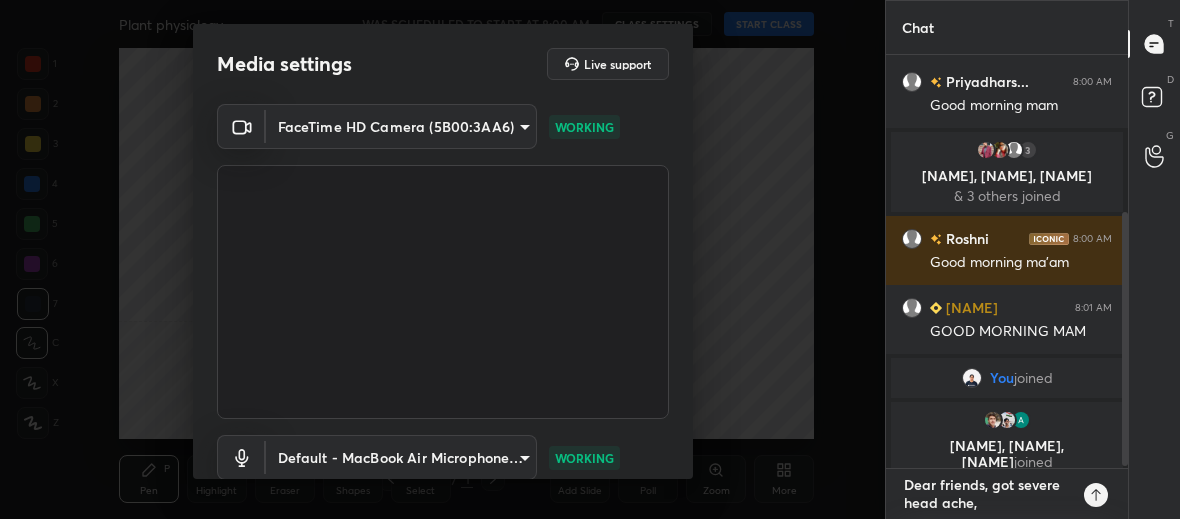 type on "Dear friends, got severe head ache, w" 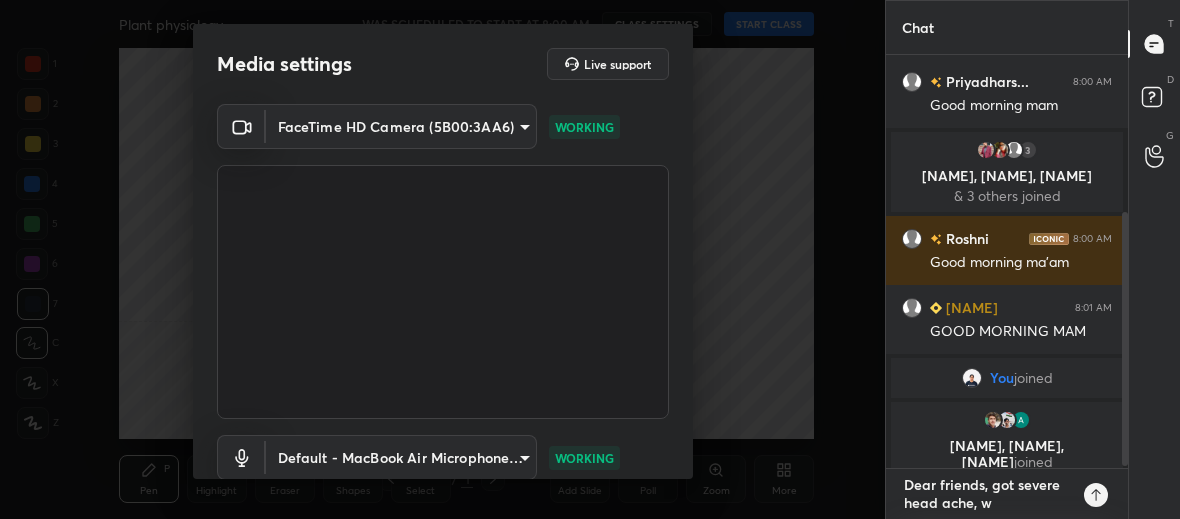 type on "Dear friends, got severe head ache, wi" 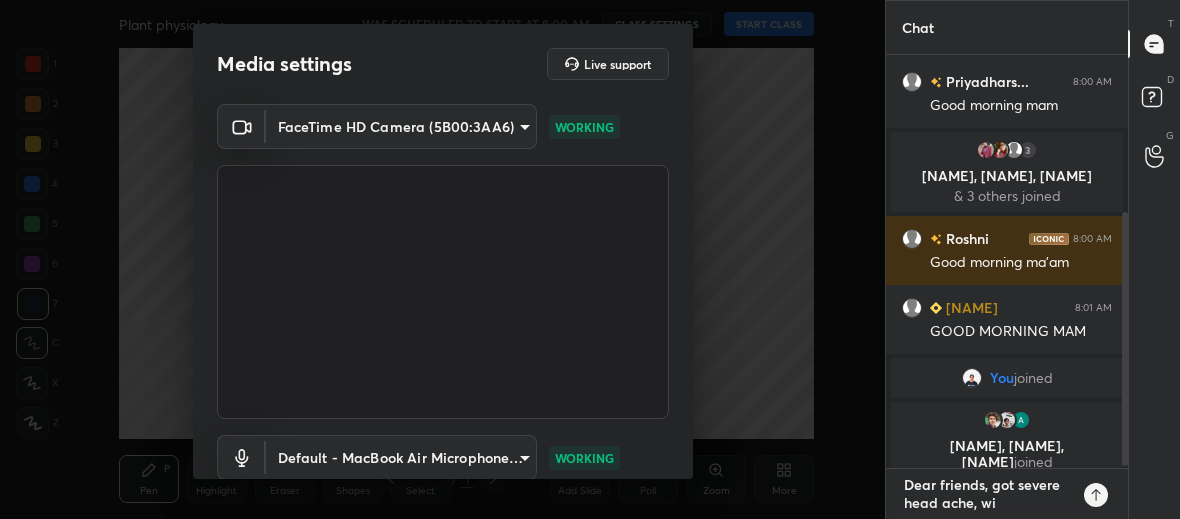 type on "Dear friends, got severe head ache, wil" 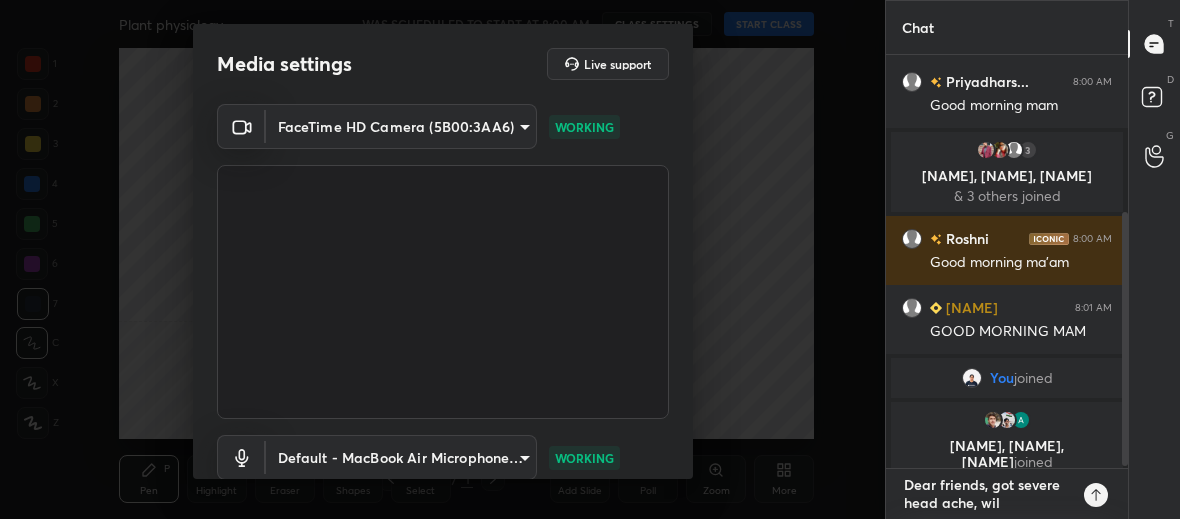 type on "Dear friends, got severe head ache, will" 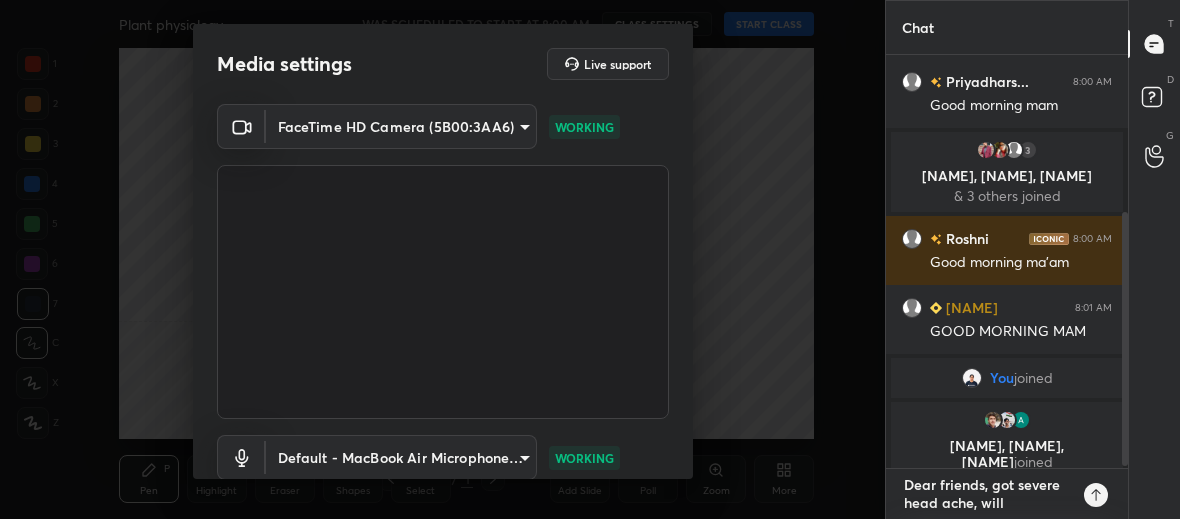 type on "Dear friends, got severe head ache, will" 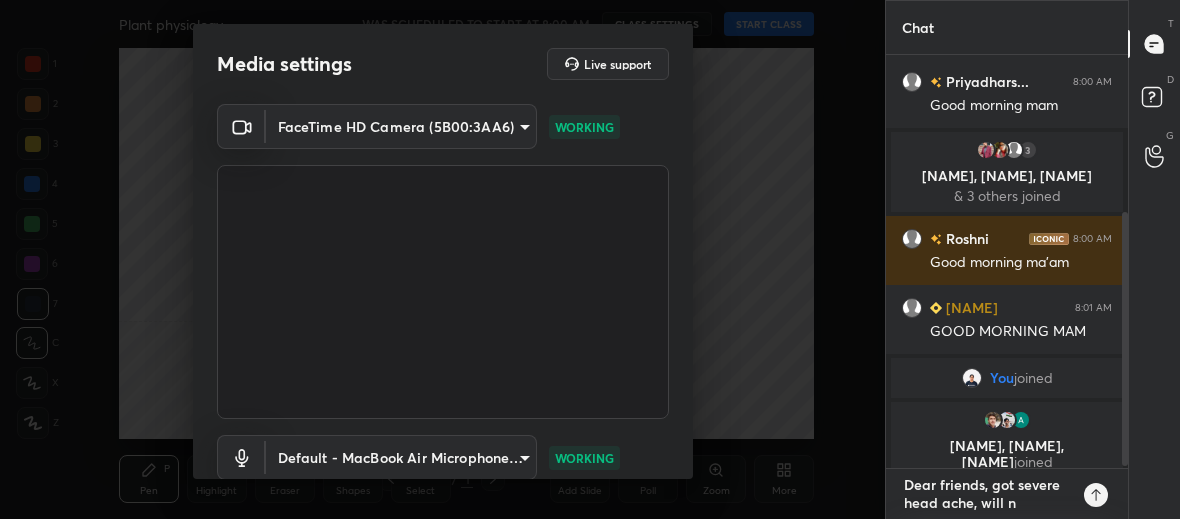 scroll, scrollTop: 307, scrollLeft: 0, axis: vertical 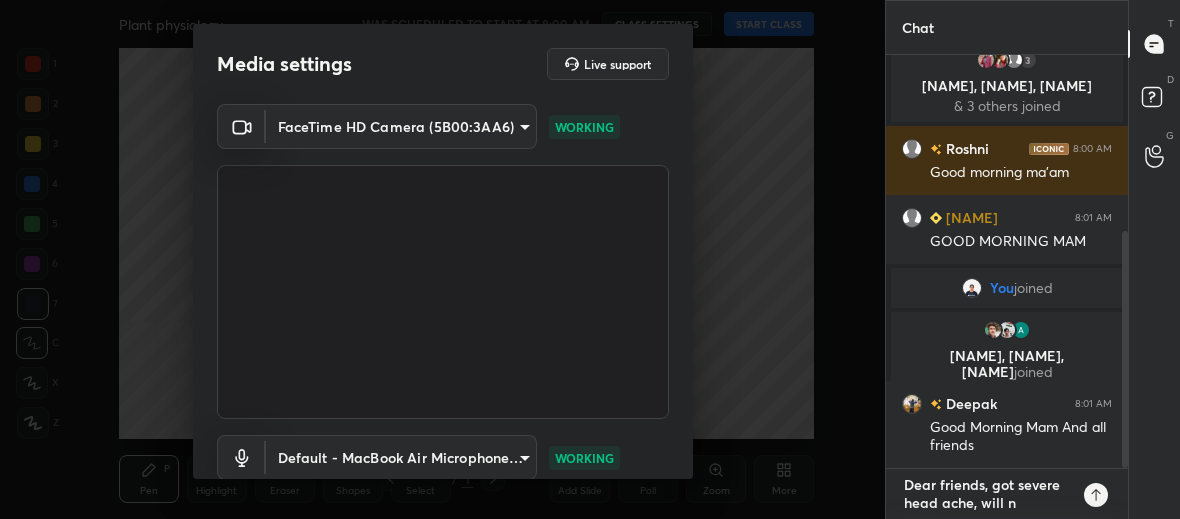type on "Dear friends, got severe head ache, will nt" 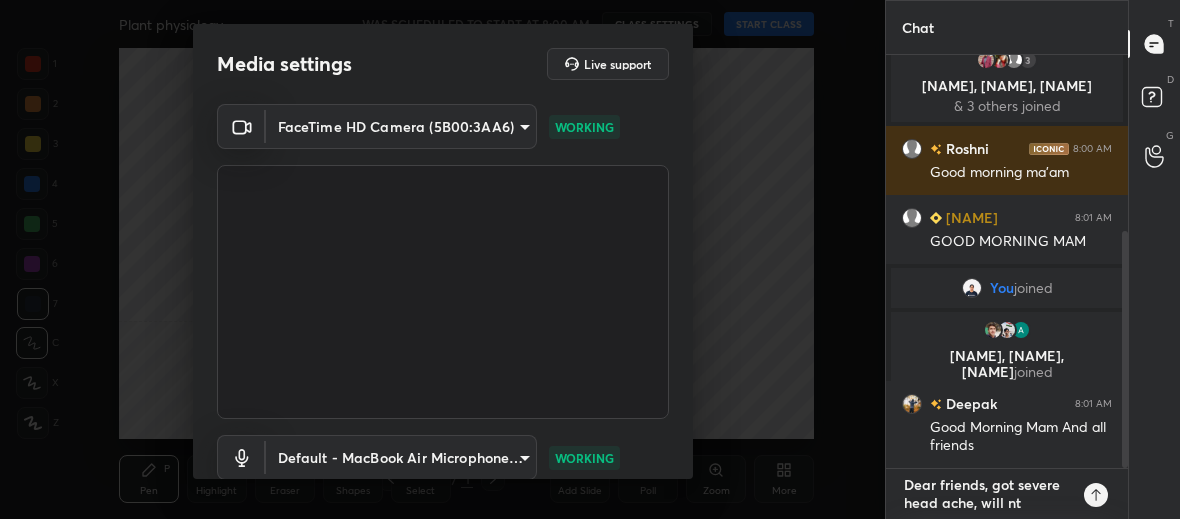 type on "Dear friends, got severe head ache, will n" 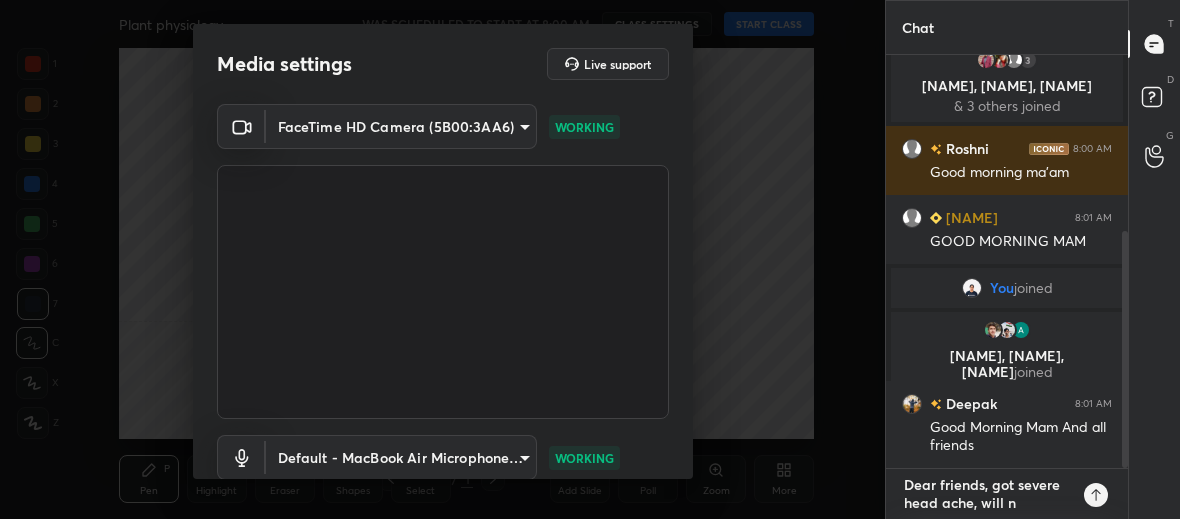 scroll, scrollTop: 355, scrollLeft: 0, axis: vertical 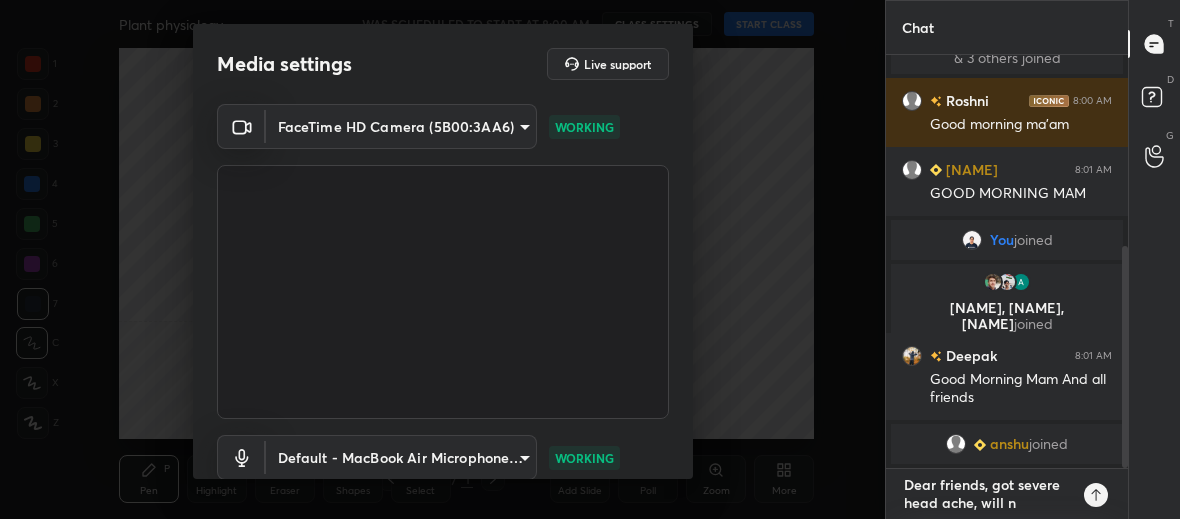 type on "Dear friends, got severe head ache, will no" 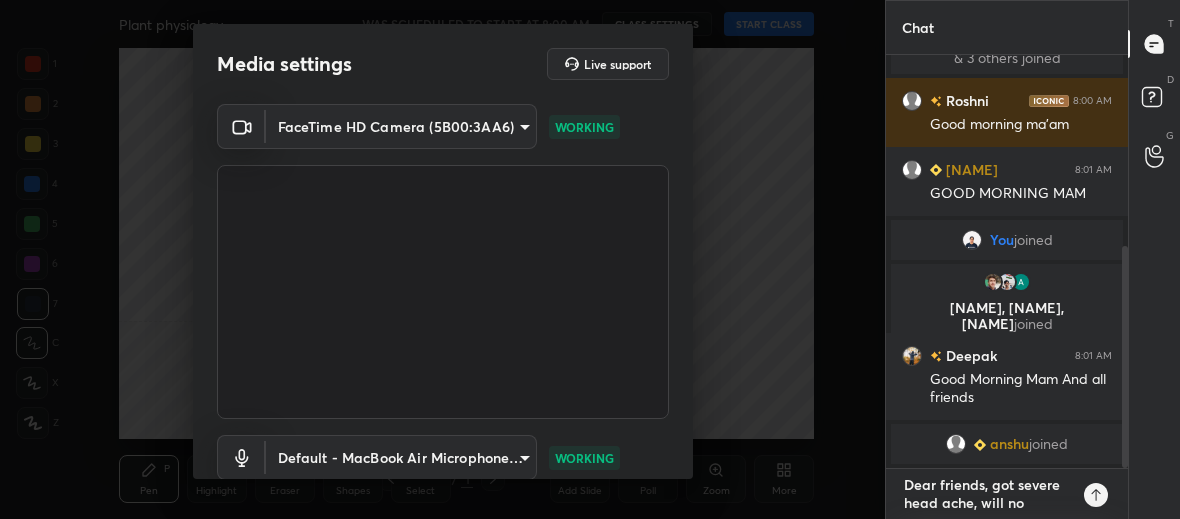 type on "Dear friends, got severe head ache, will not" 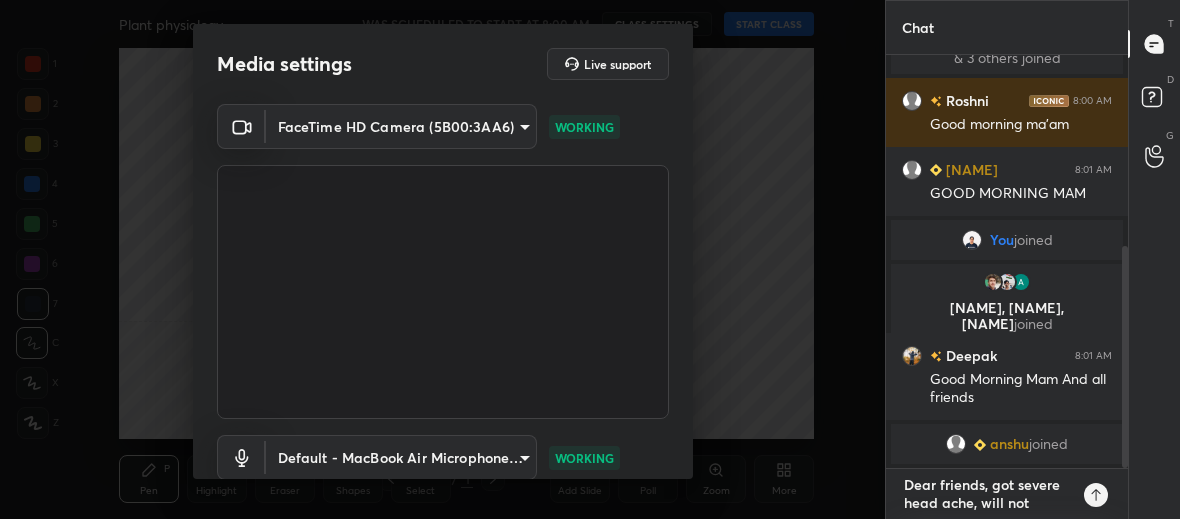 scroll, scrollTop: 380, scrollLeft: 0, axis: vertical 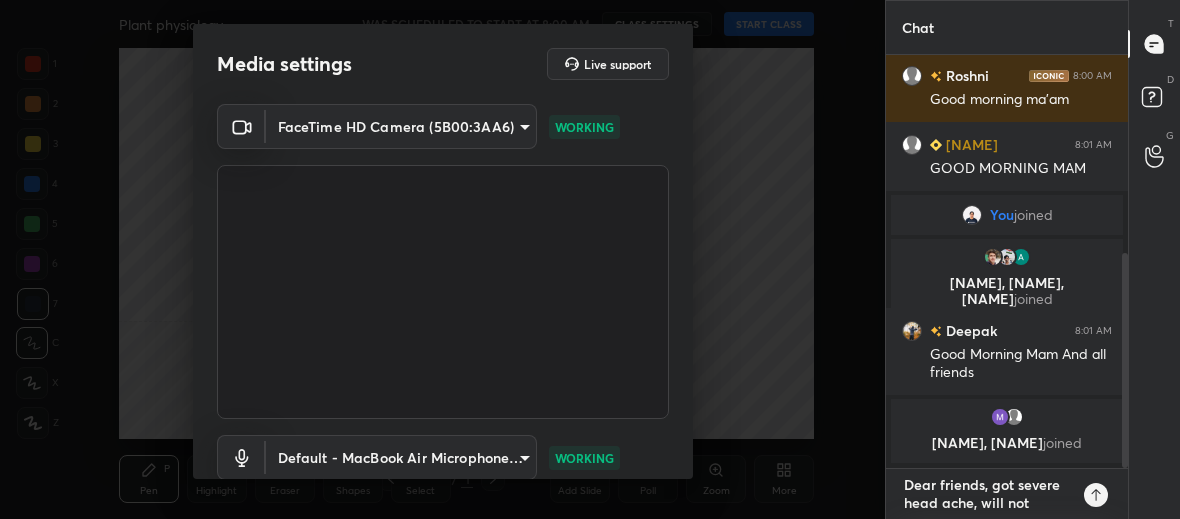 type on "Dear friends, got severe head ache, will not" 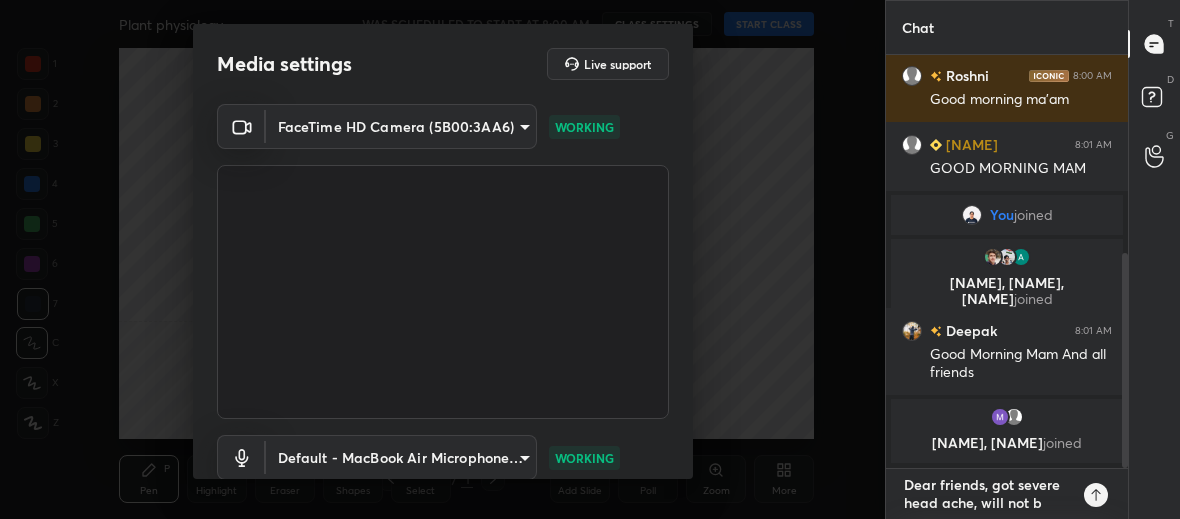 type on "Dear friends, got severe head ache, will not be" 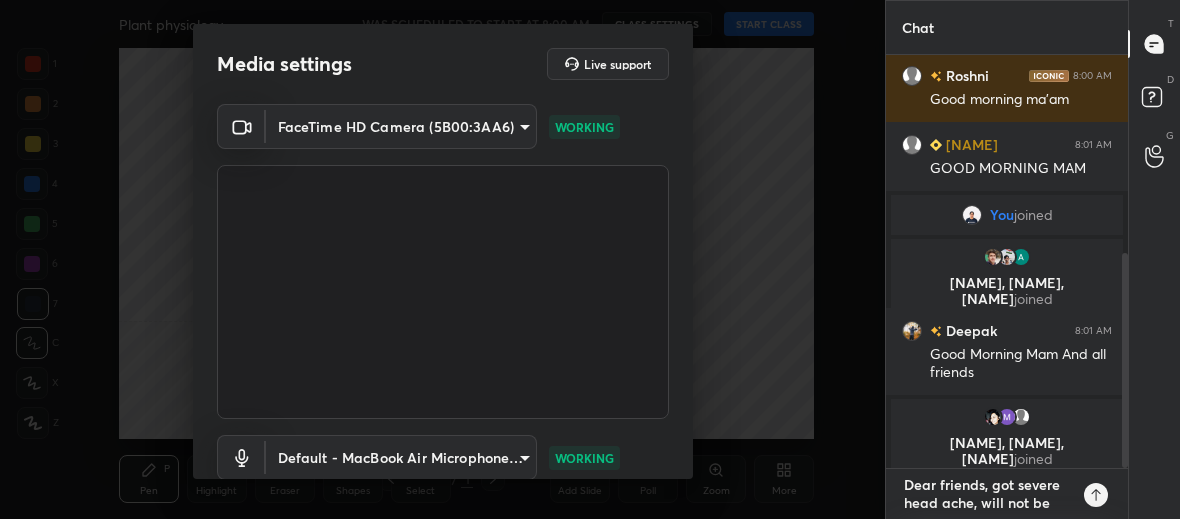type on "Dear friends, got severe head ache, will not be" 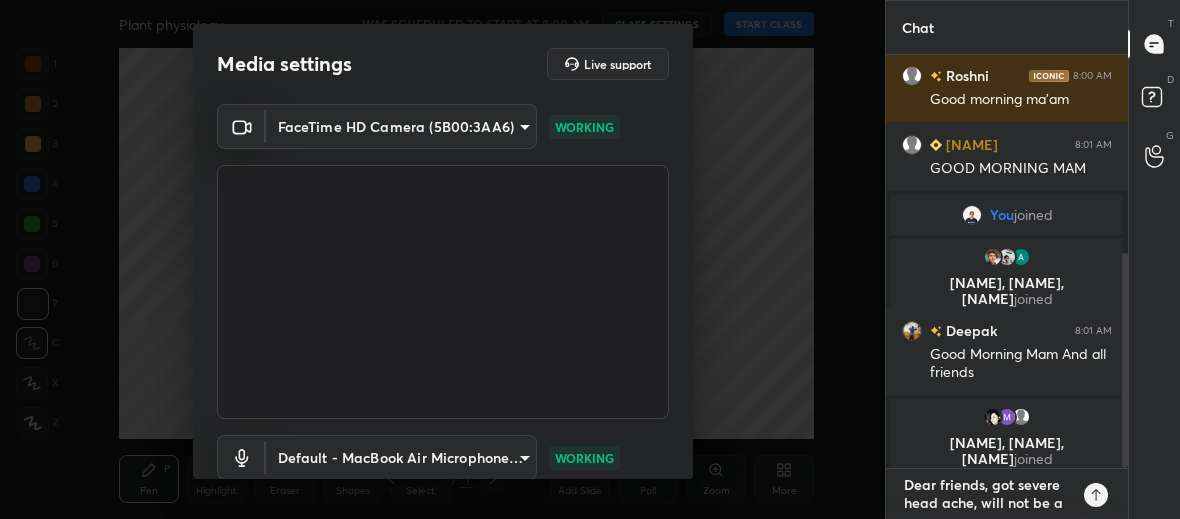 type on "Dear friends, got severe head ache, will not be ab" 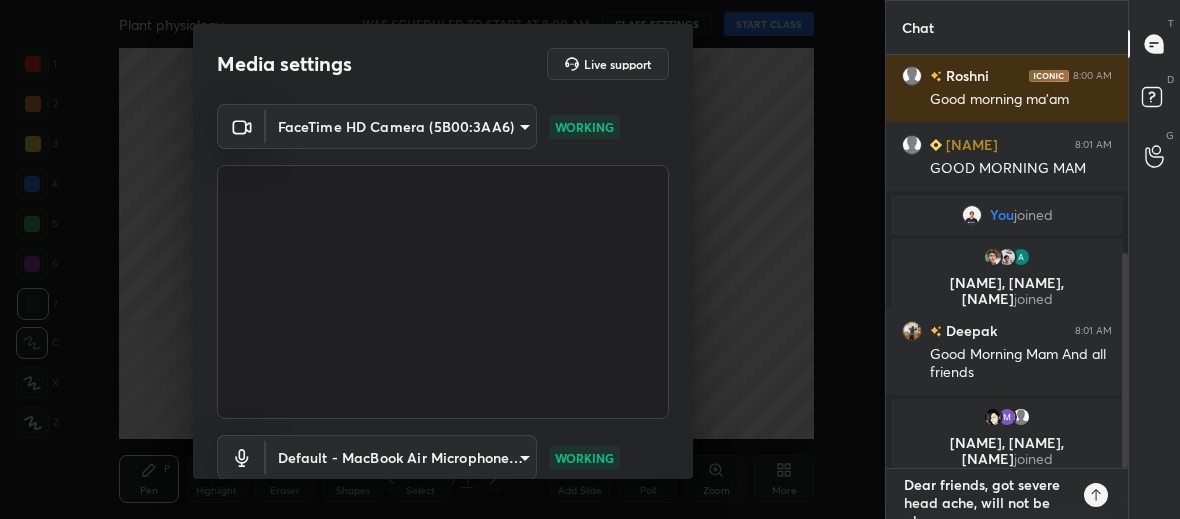 type on "Dear friends, got severe head ache, will not be abl" 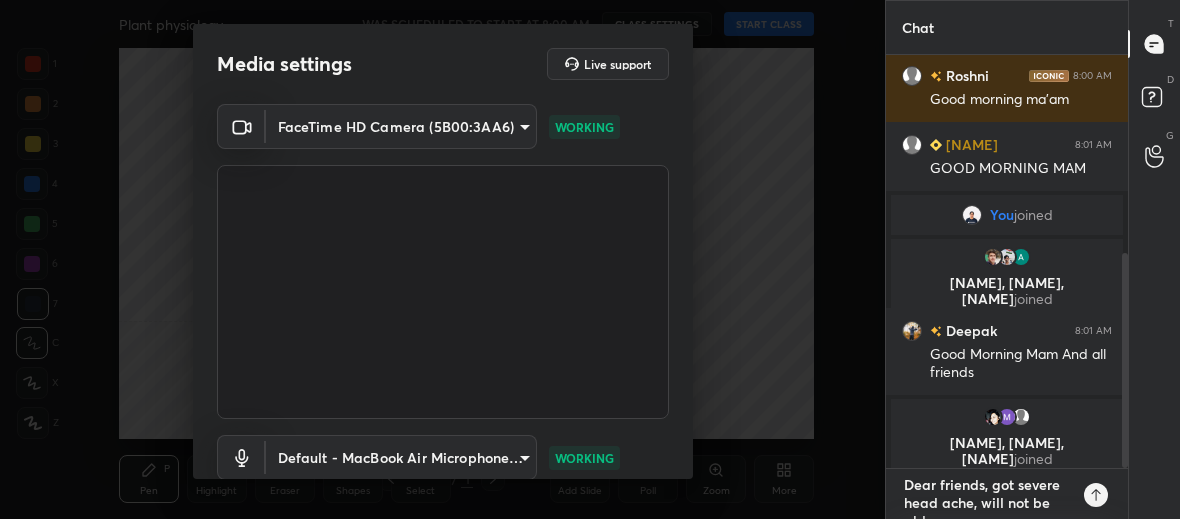 type on "x" 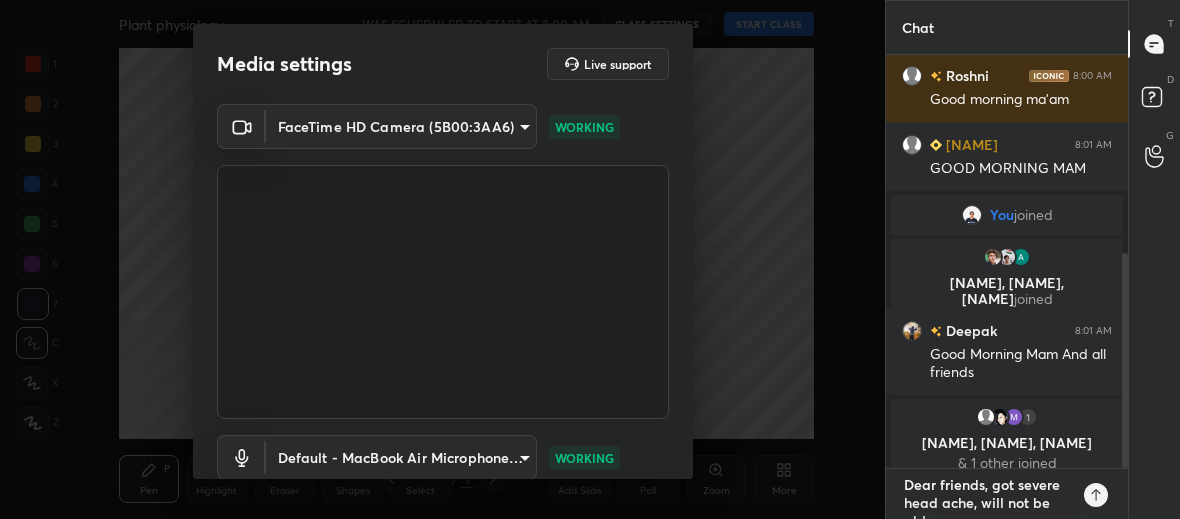 scroll, scrollTop: 11, scrollLeft: 0, axis: vertical 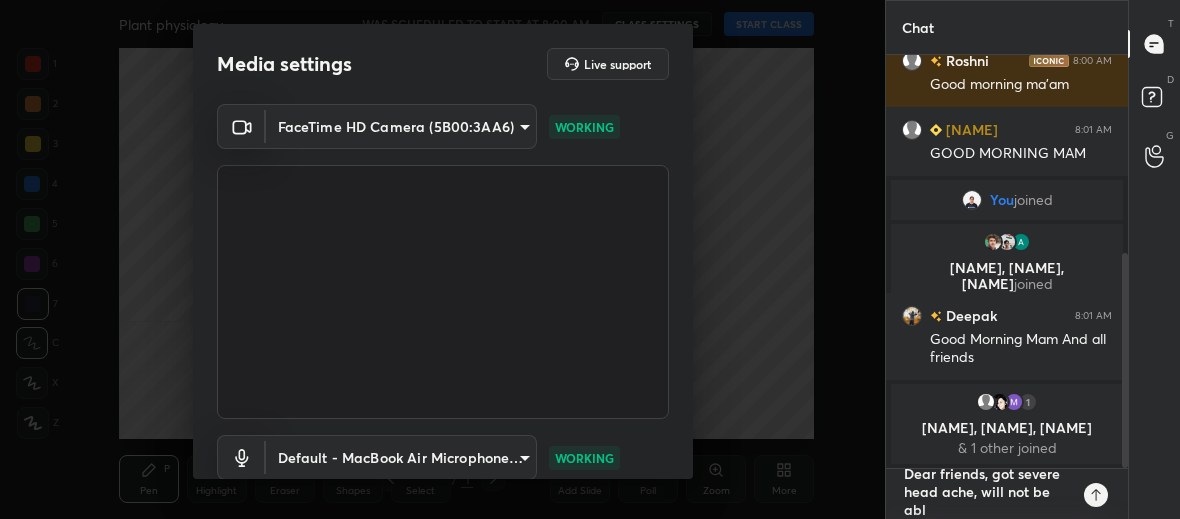 type on "Dear friends, got severe head ache, will not be able" 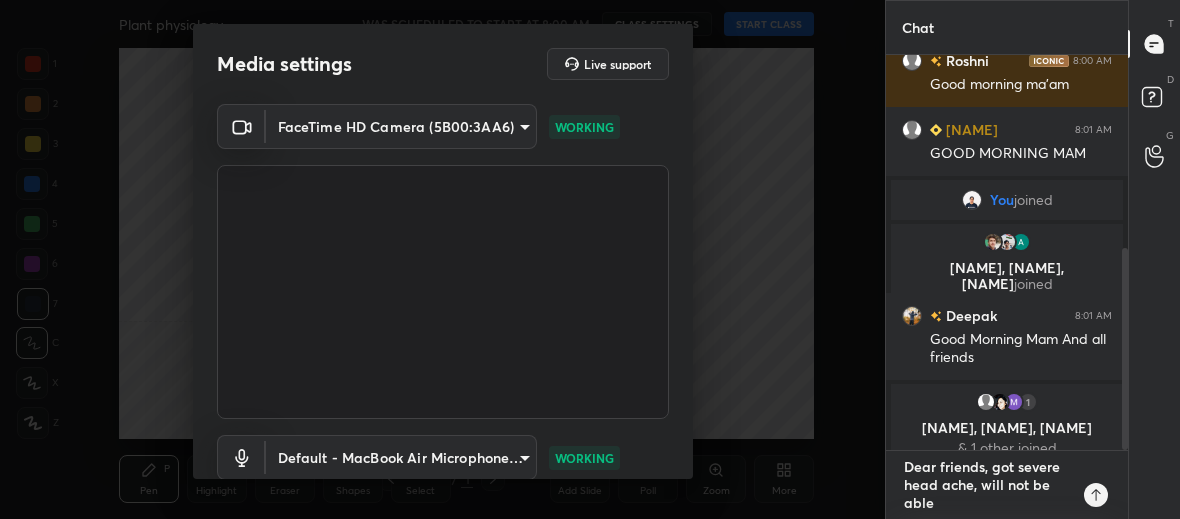 type on "Dear friends, got severe head ache, will not be able" 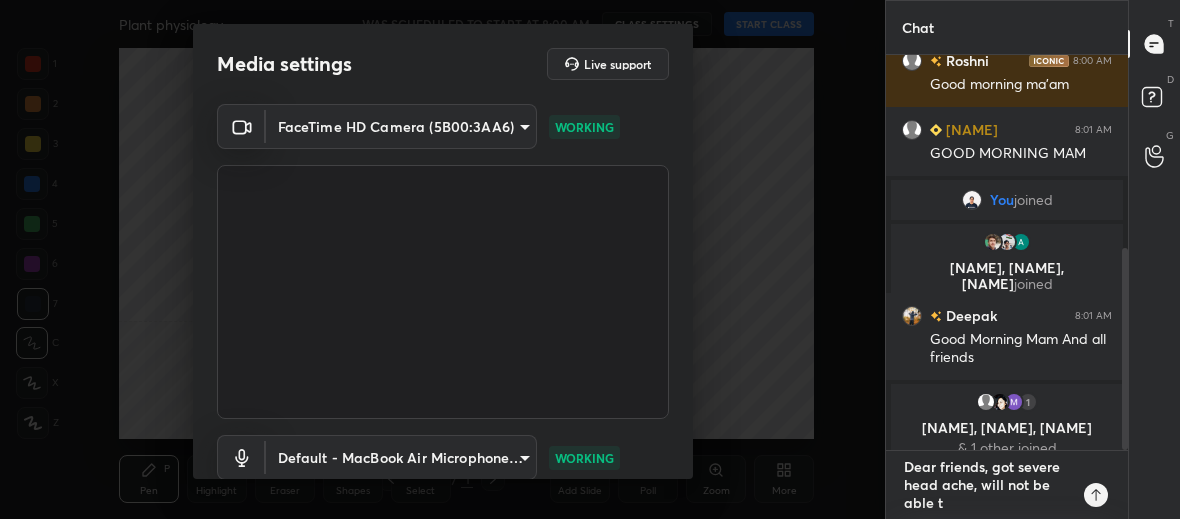 type on "Dear friends, got severe head ache, will not be able to" 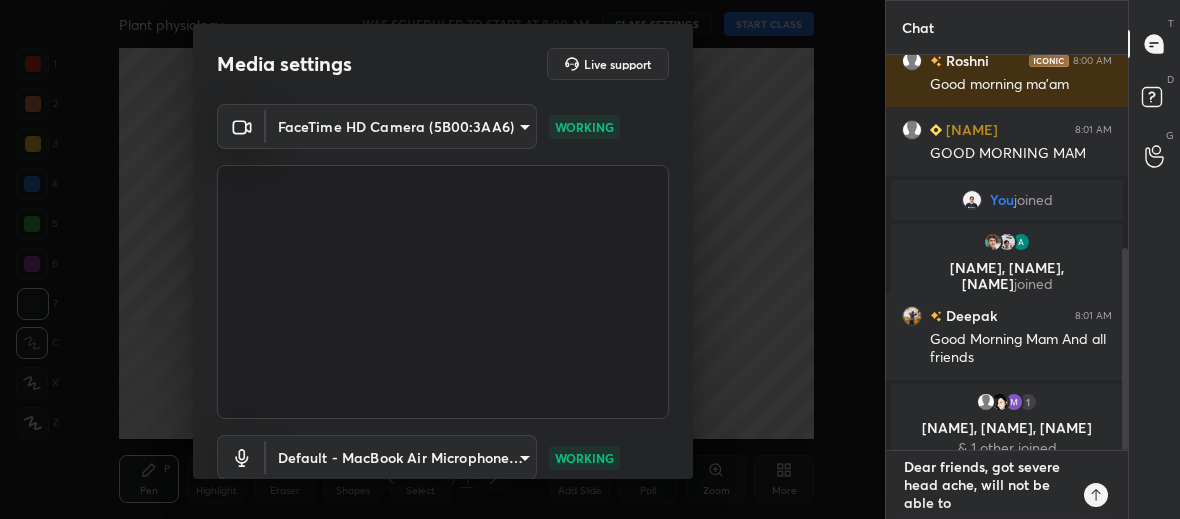 type on "Dear friends, got severe head ache, will not be able to" 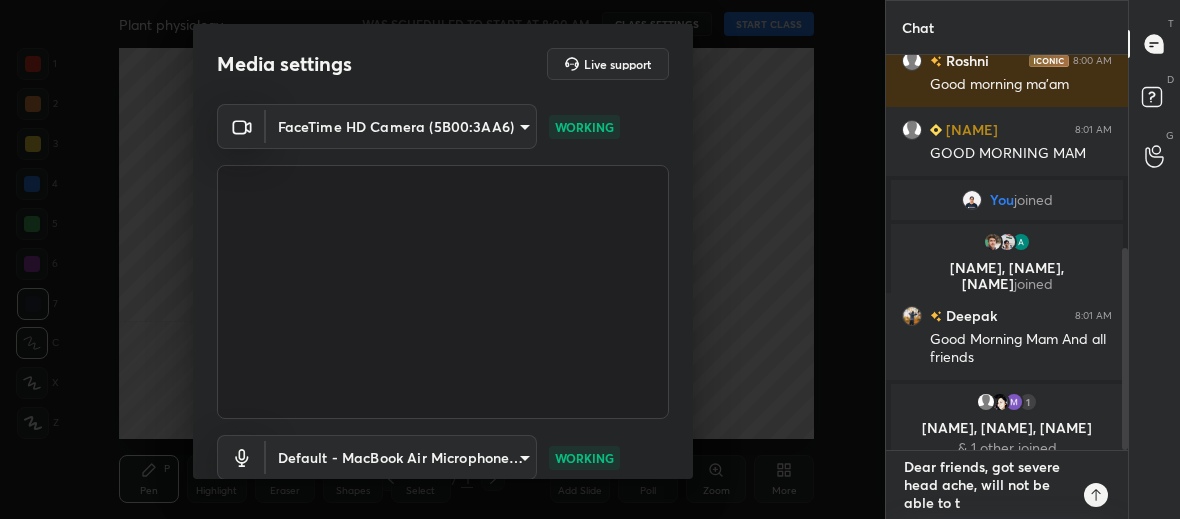 type on "Dear friends, got severe head ache, will not be able to ta" 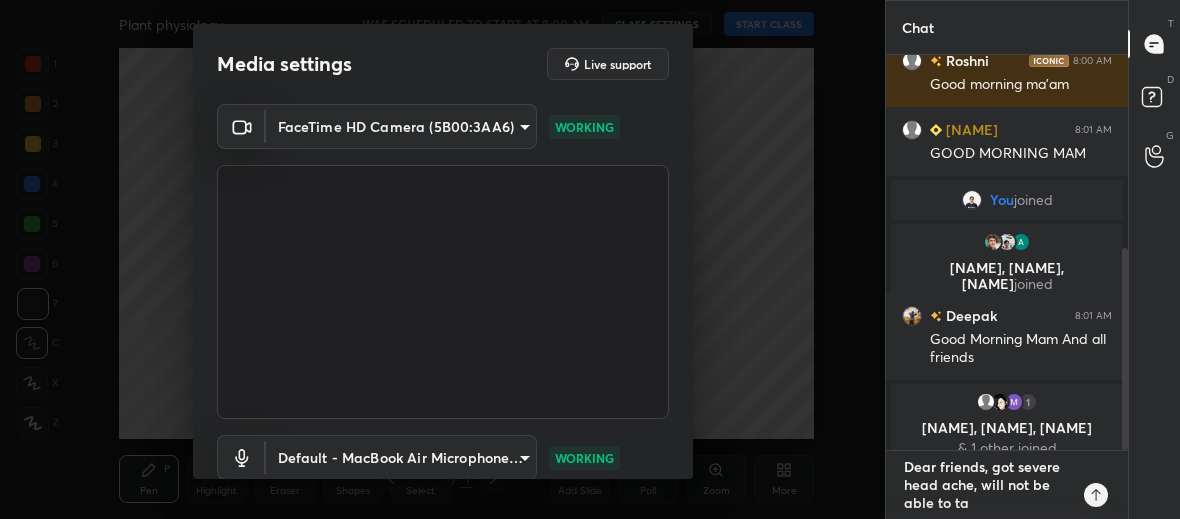 type on "Dear friends, got severe head ache, will not be able to tak" 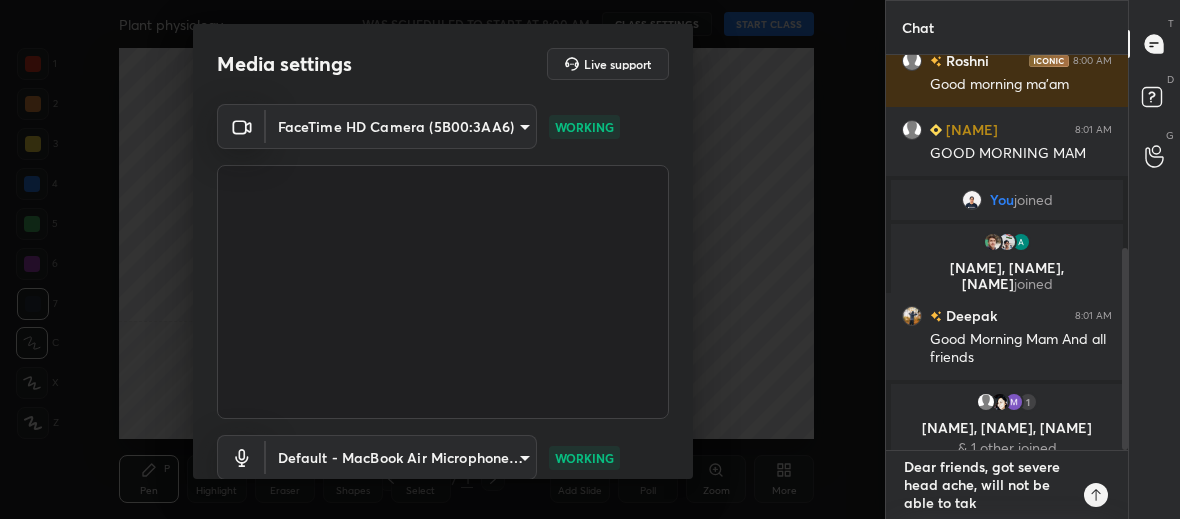 type on "Dear friends, got severe head ache, will not be able to take" 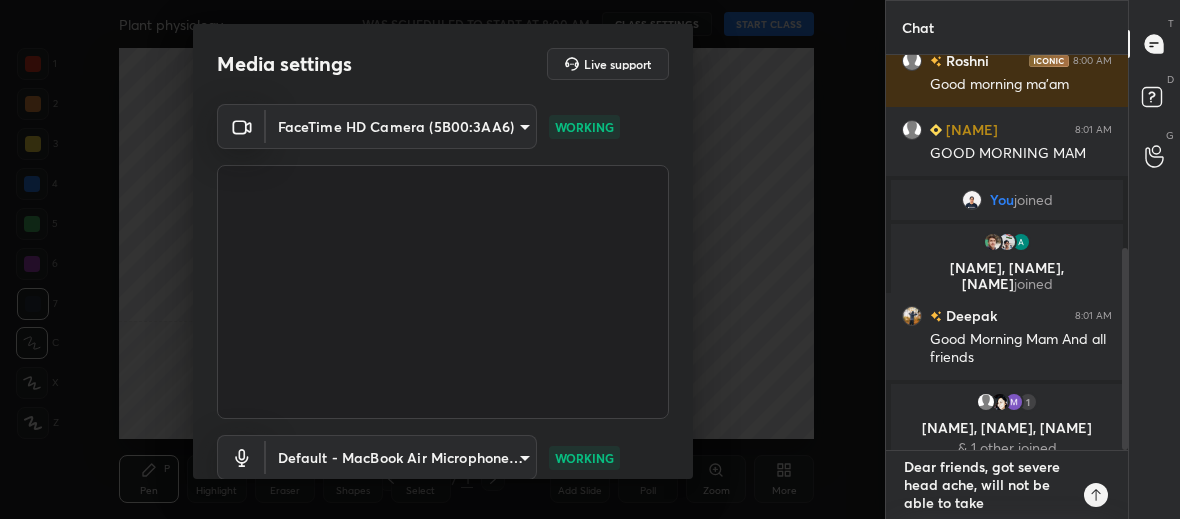 type on "Dear friends, got severe head ache, will not be able to take" 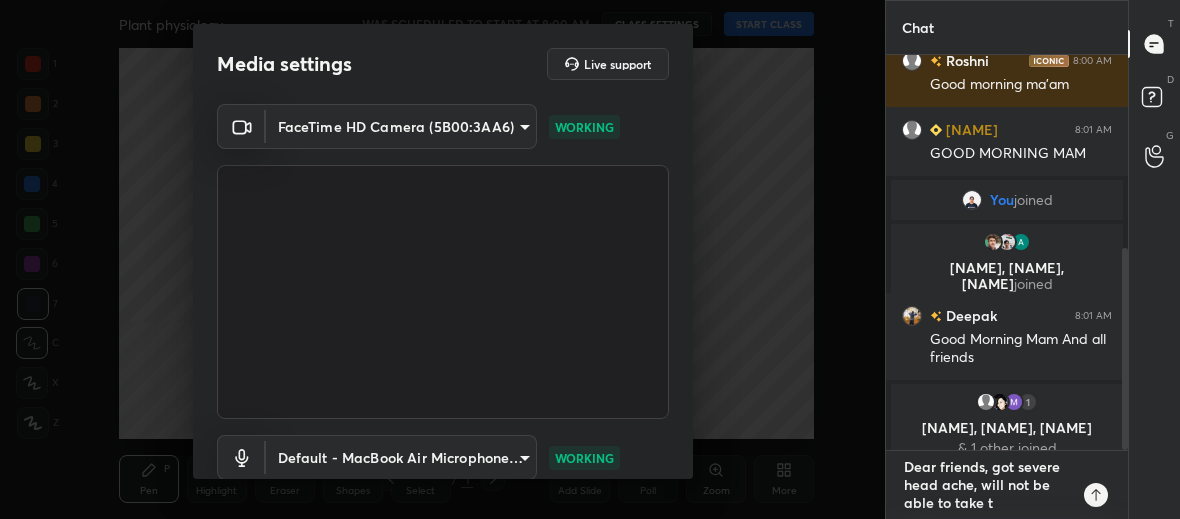 type on "Dear friends, got severe head ache, will not be able to take th" 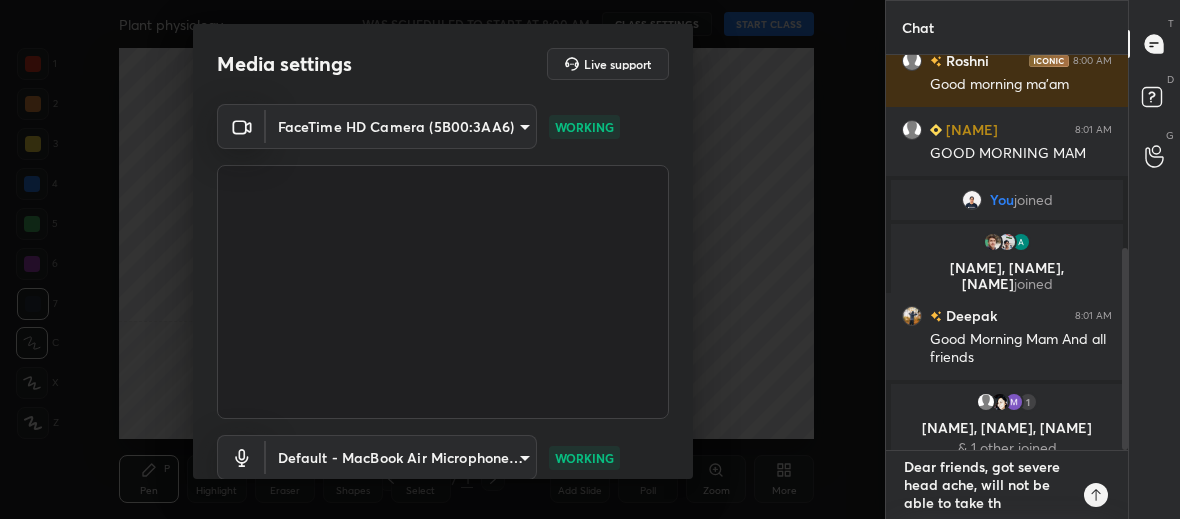 type on "Dear friends, got severe head ache, will not be able to take the" 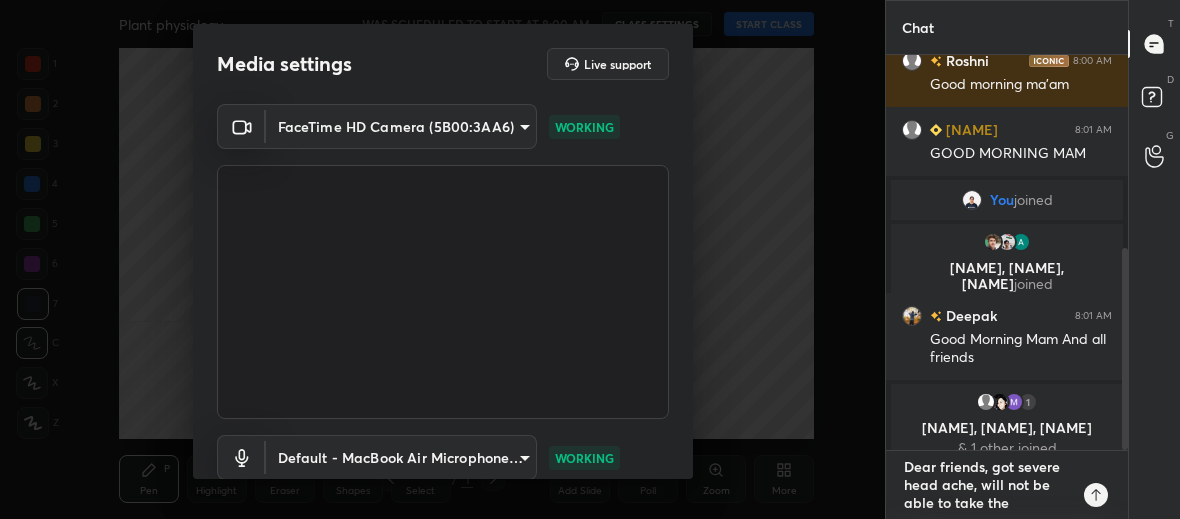 type on "Dear friends, got severe head ache, will not be able to take the" 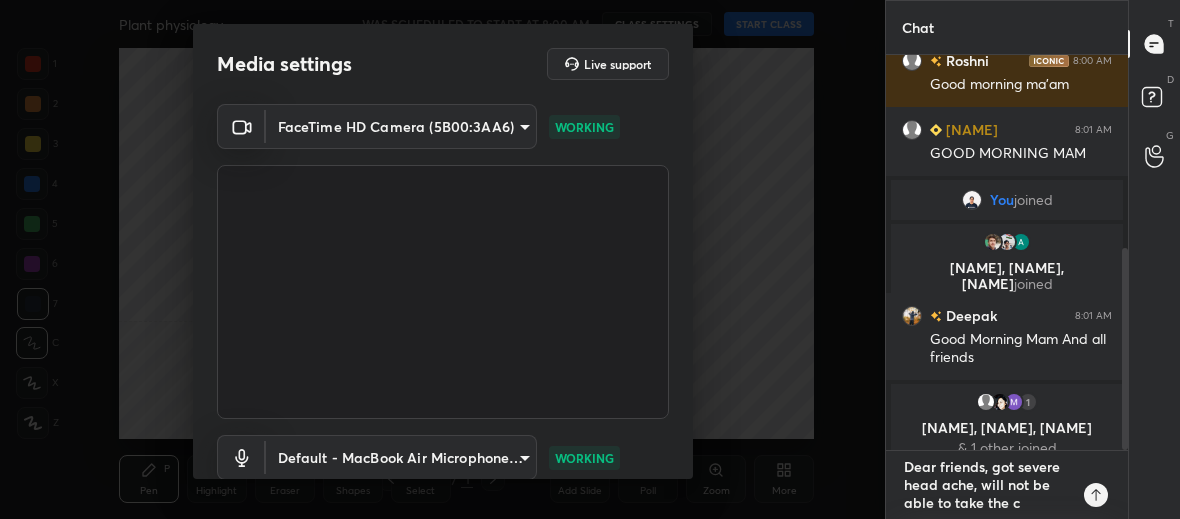 type on "Dear friends, got severe head ache, will not be able to take the cl" 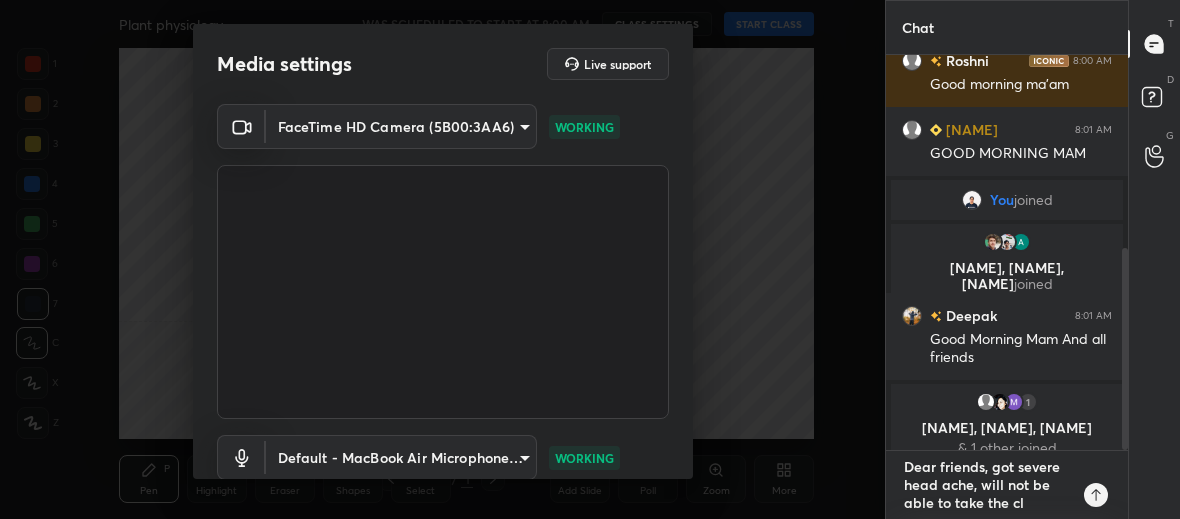type on "Dear friends, got severe head ache, will not be able to take the cla" 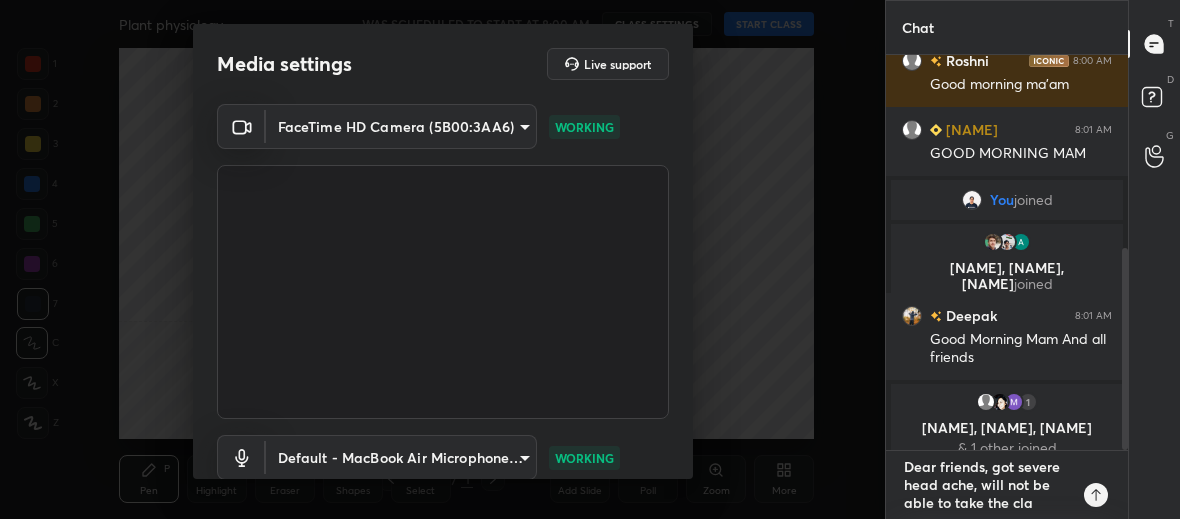 type on "Dear friends, got severe head ache, will not be able to take the clas" 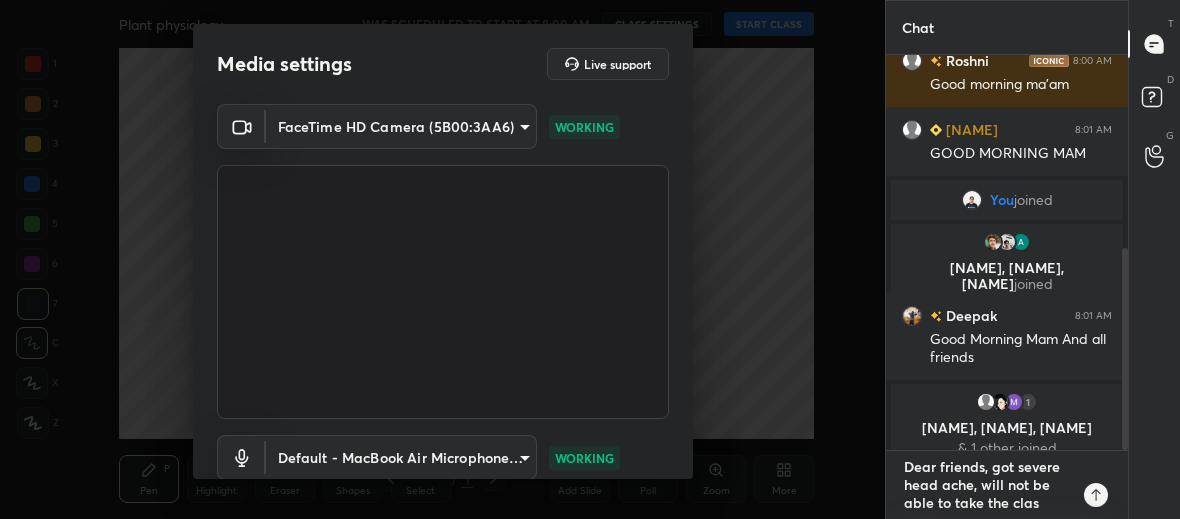 type on "Dear friends, got severe head ache, will not be able to take the class" 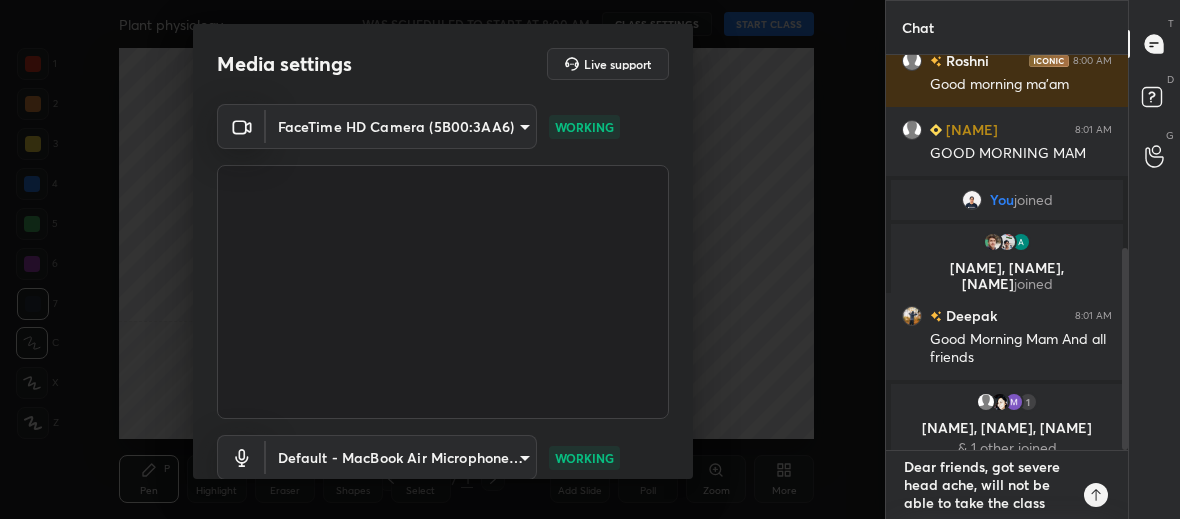 type on "Dear friends, got severe head ache, will not be able to take the class" 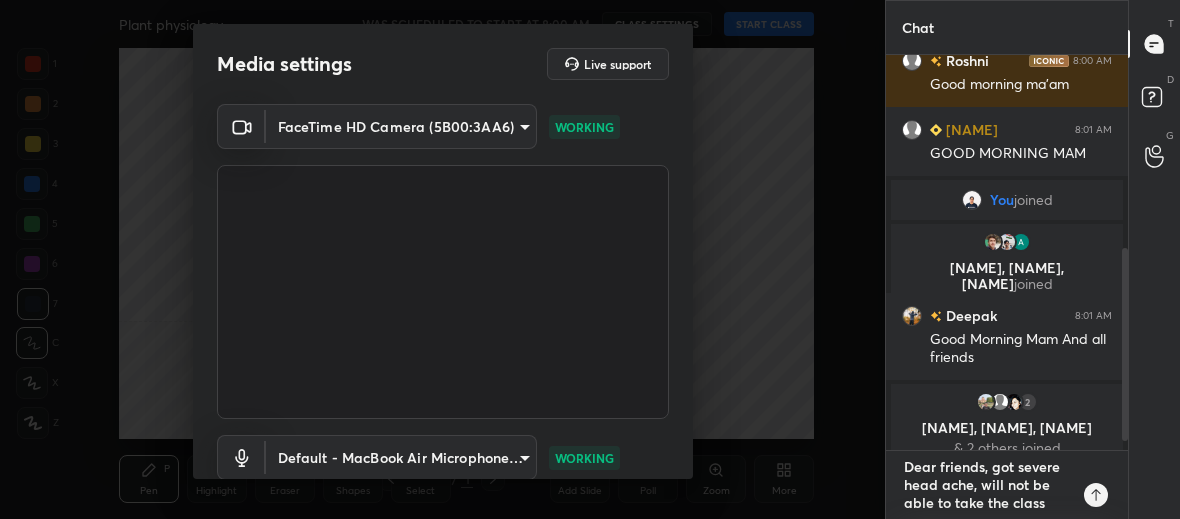 type on "Dear friends, got severe head ache, will not be able to take the class t" 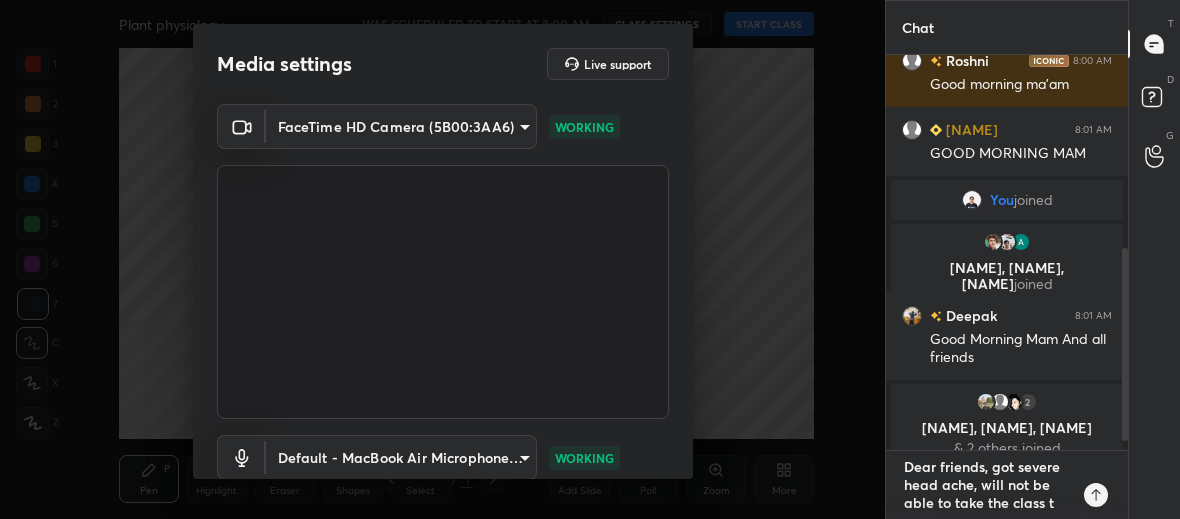 type on "Dear friends, got severe head ache, will not be able to take the class to" 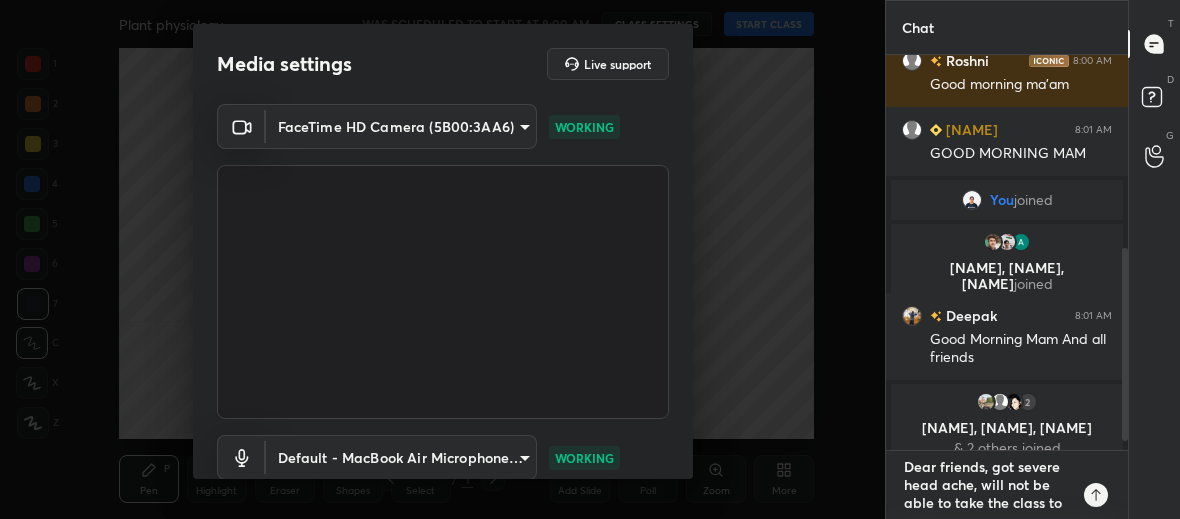 type on "Dear friends, got severe head ache, will not be able to take the class tod" 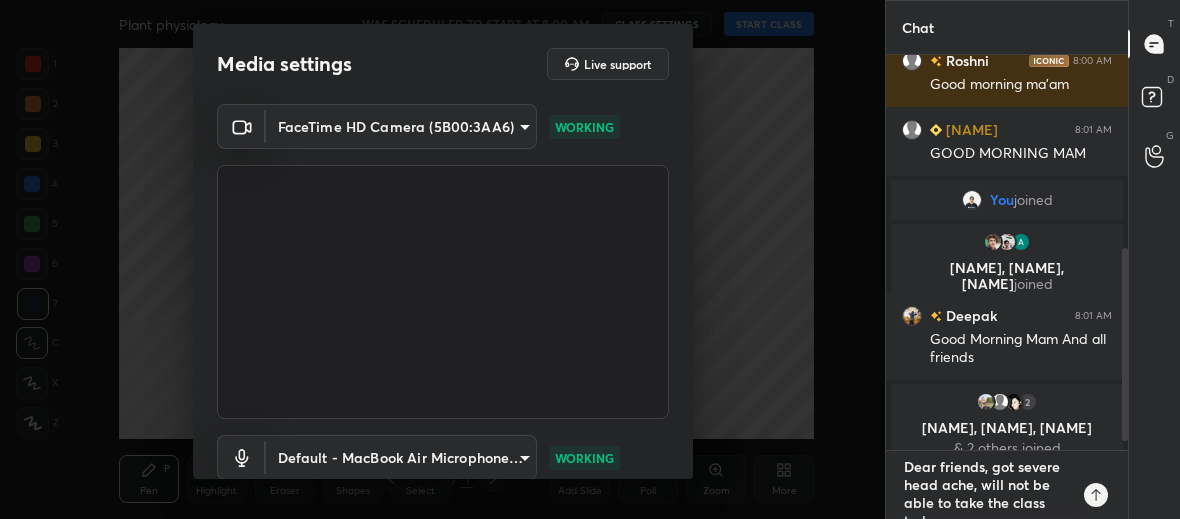 type on "Dear friends, got severe head ache, will not be able to take the class toda" 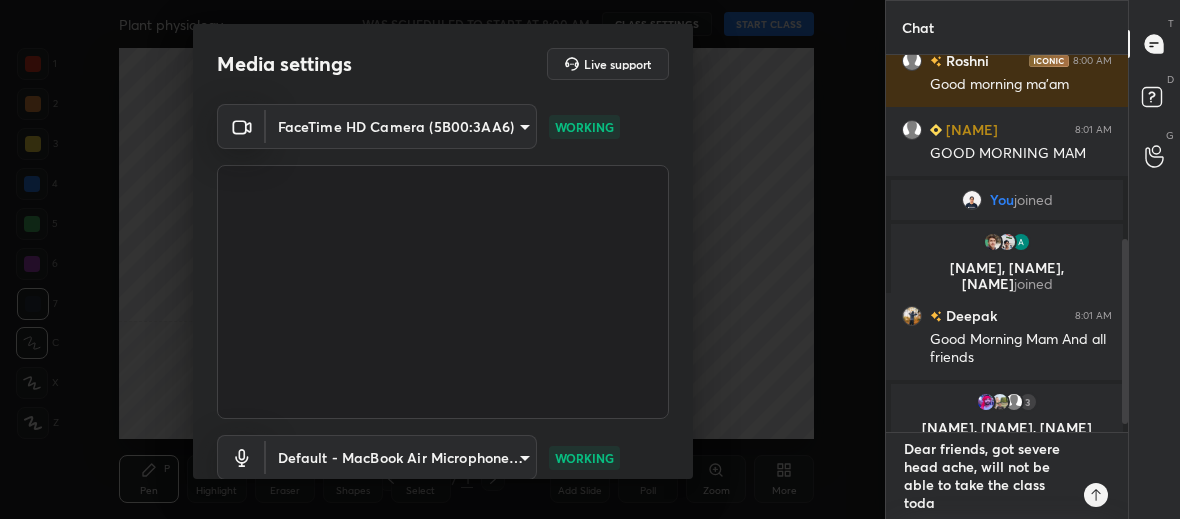 type on "Dear friends, got severe head ache, will not be able to take the class today" 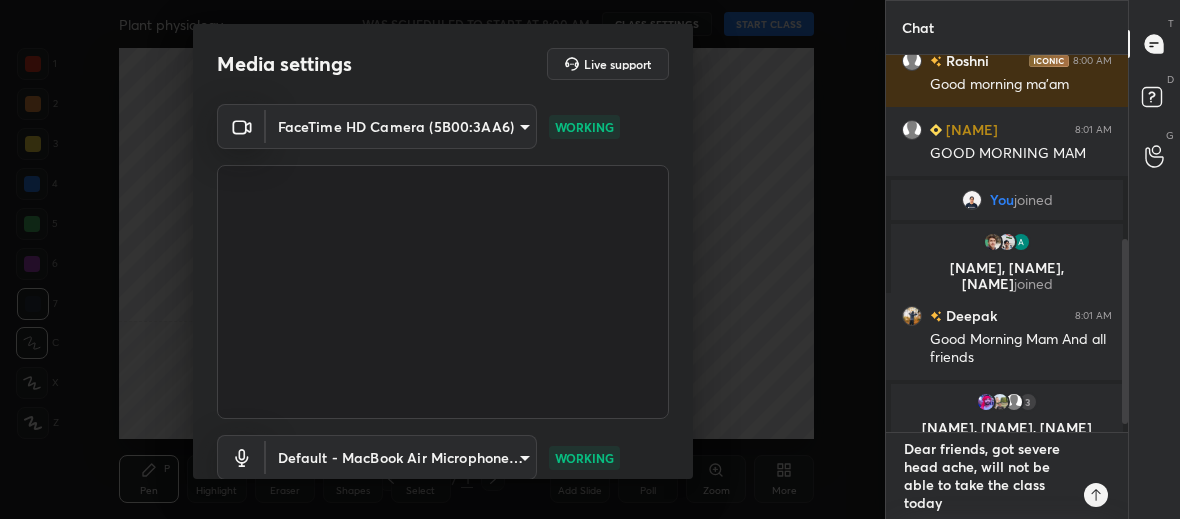 type on "Dear friends, got severe head ache, will not be able to take the class today." 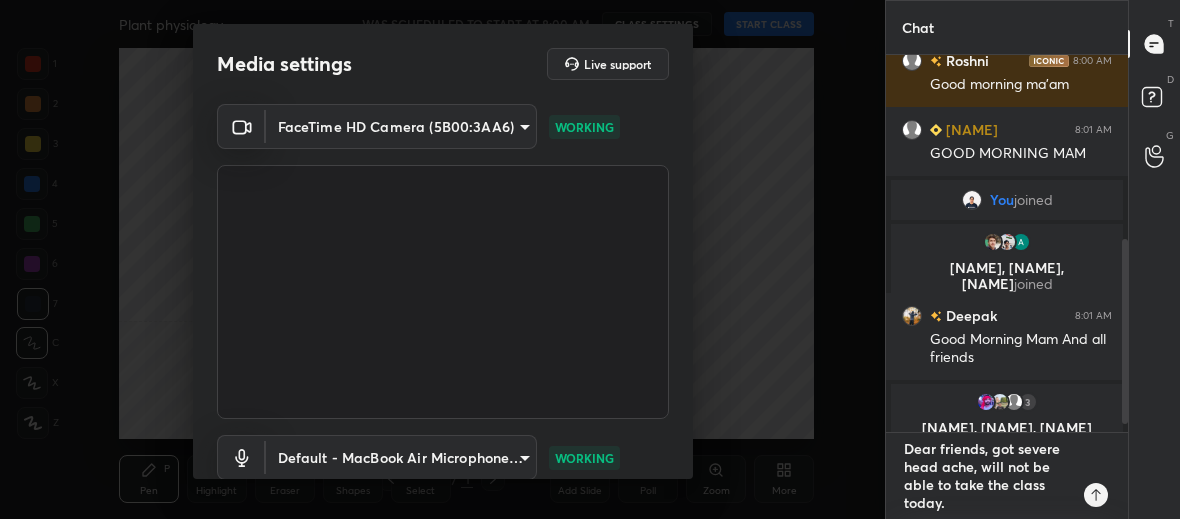 type on "Dear friends, got severe head ache, will not be able to take the class today." 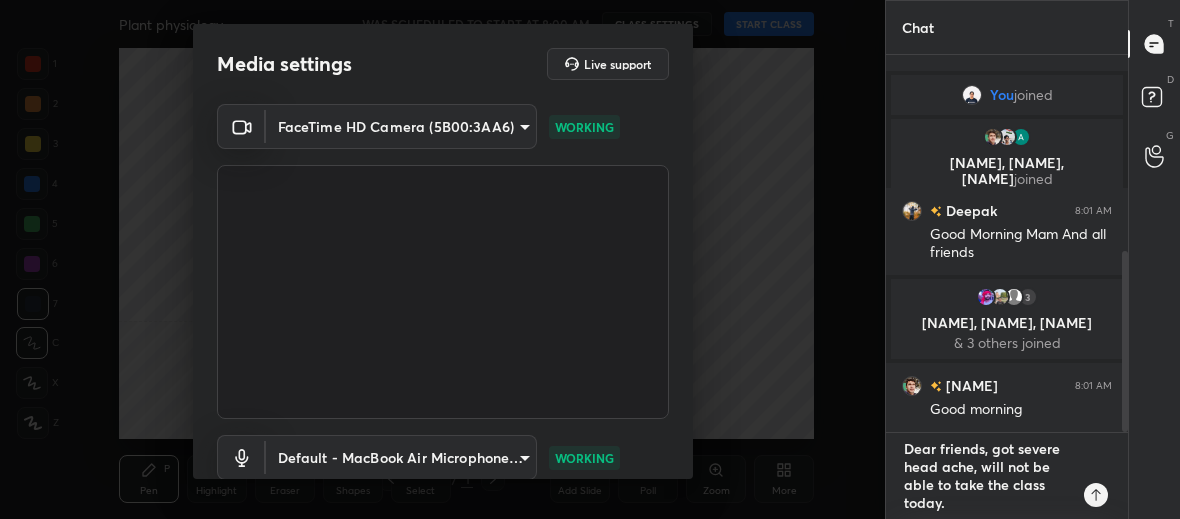 type on "Dear friends, got severe head ache, will not be able to take the class today. G" 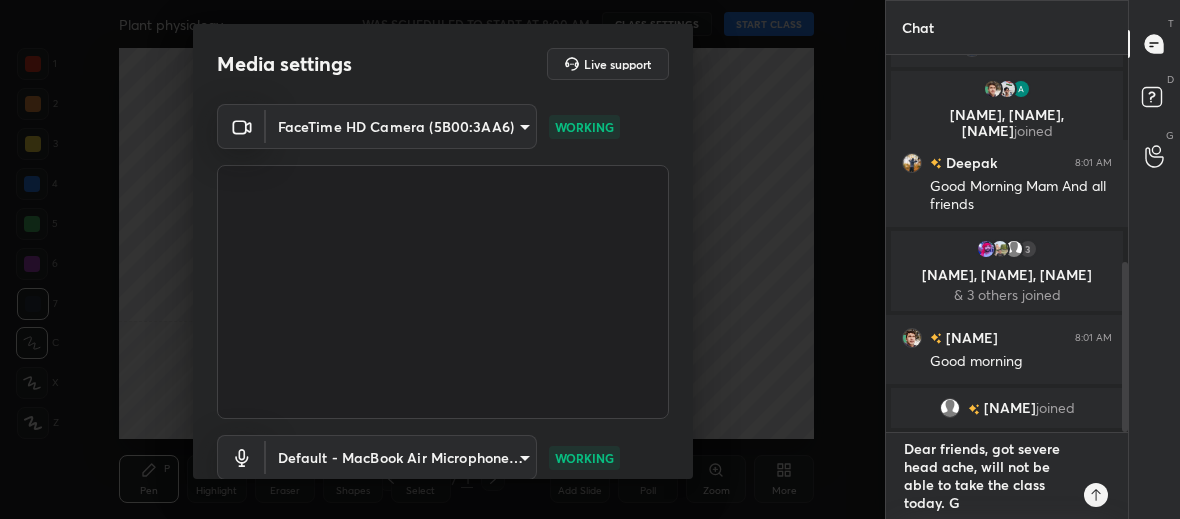 type on "Dear friends, got severe head ache, will not be able to take the class today." 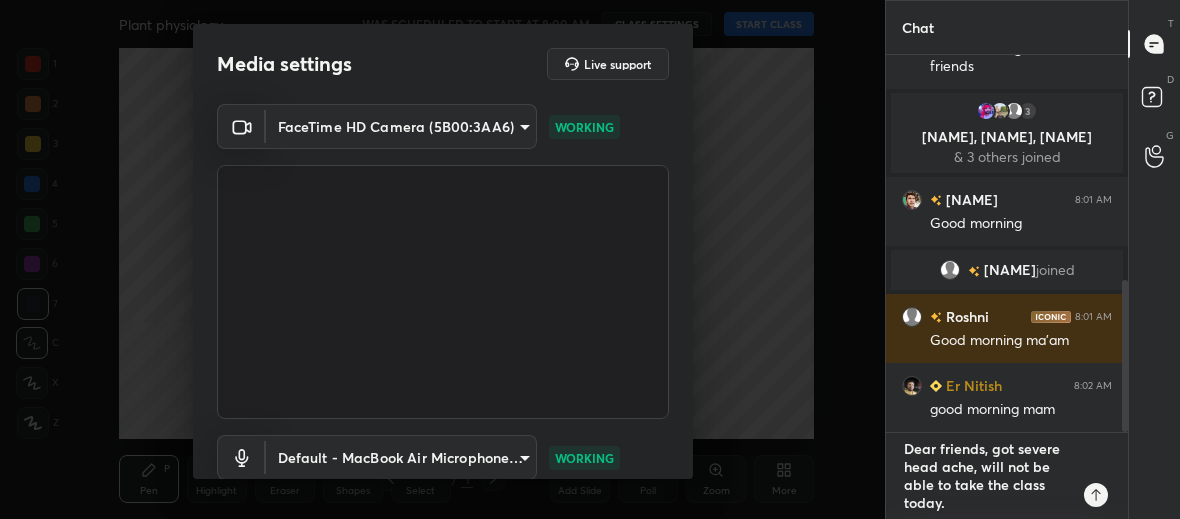 type on "Dear friends, got severe head ache, will not be able to take the class today." 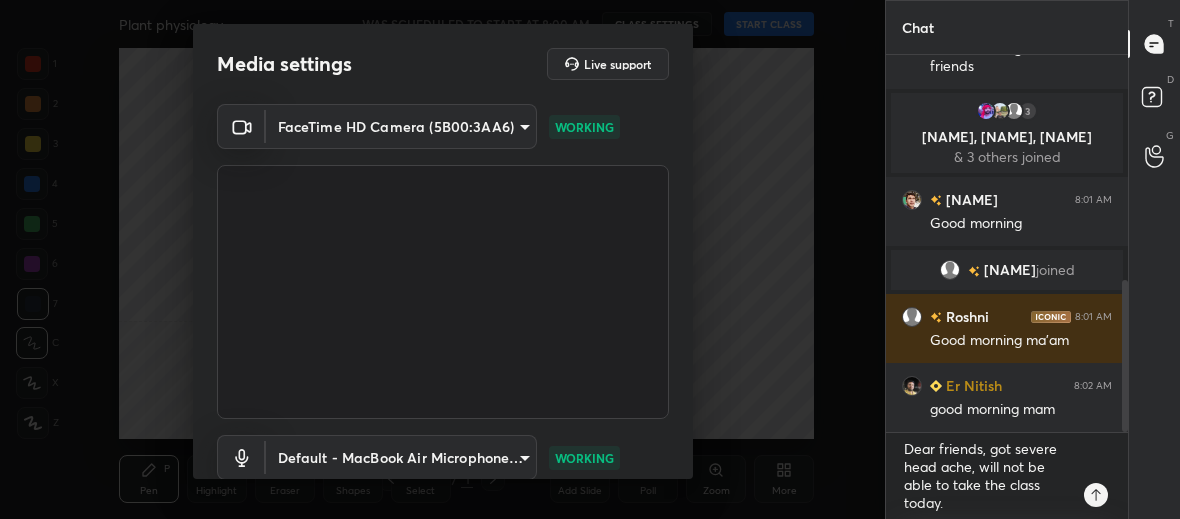 click 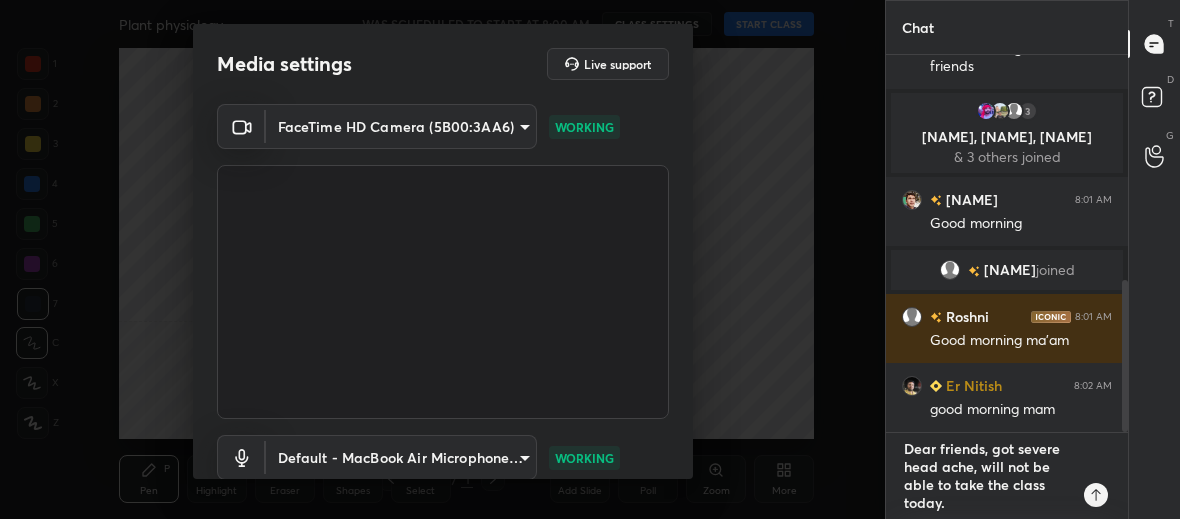 type 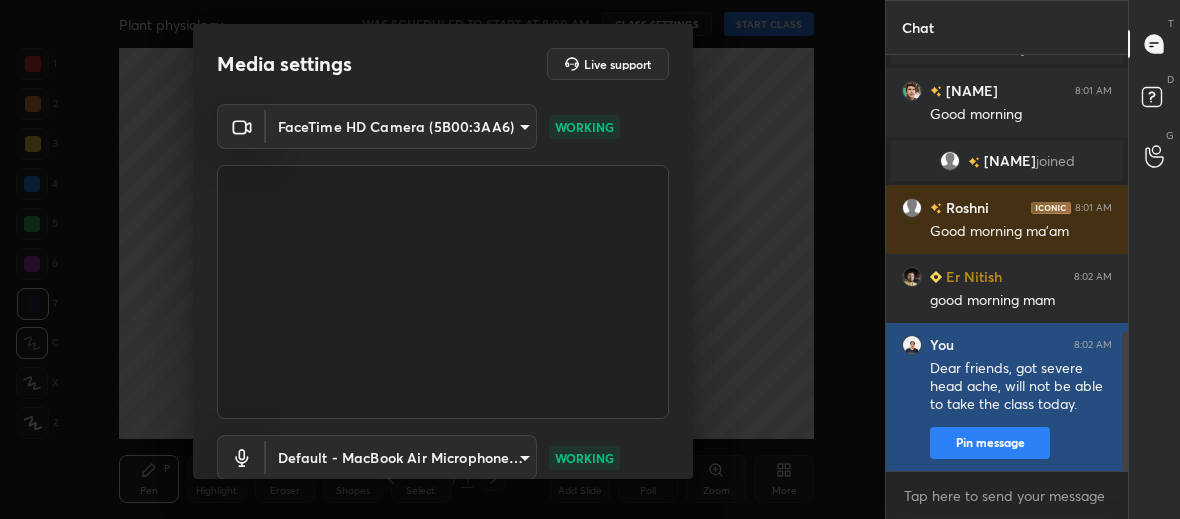 click on "Pin message" at bounding box center [990, 443] 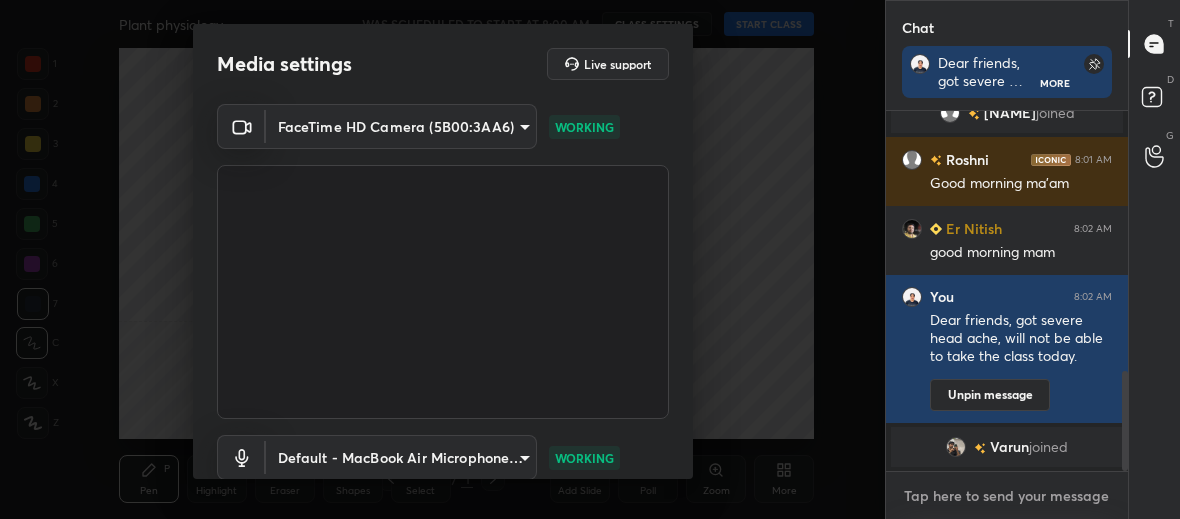 click at bounding box center (1007, 496) 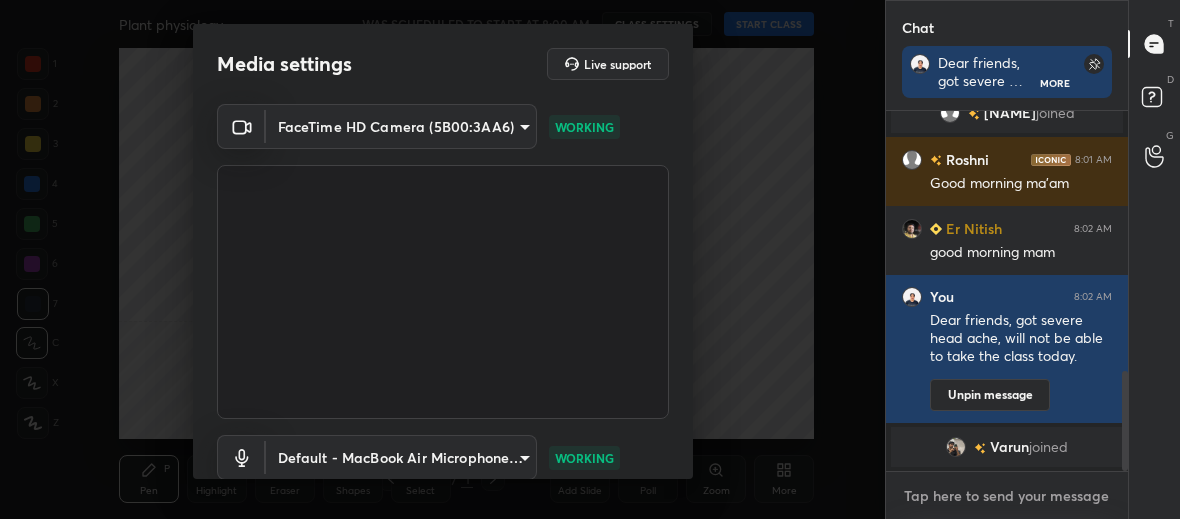type on "s" 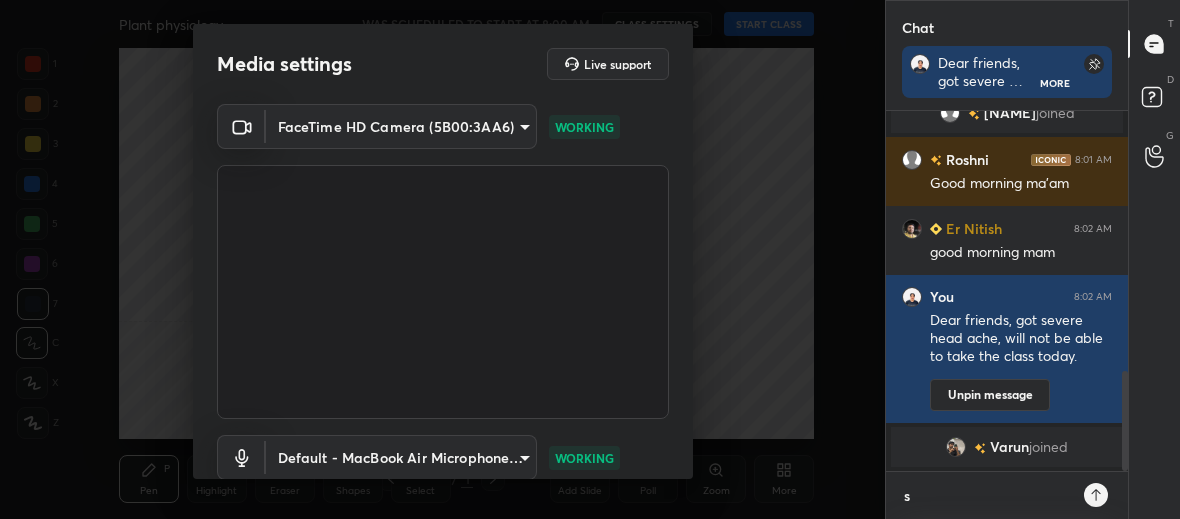 type on "so" 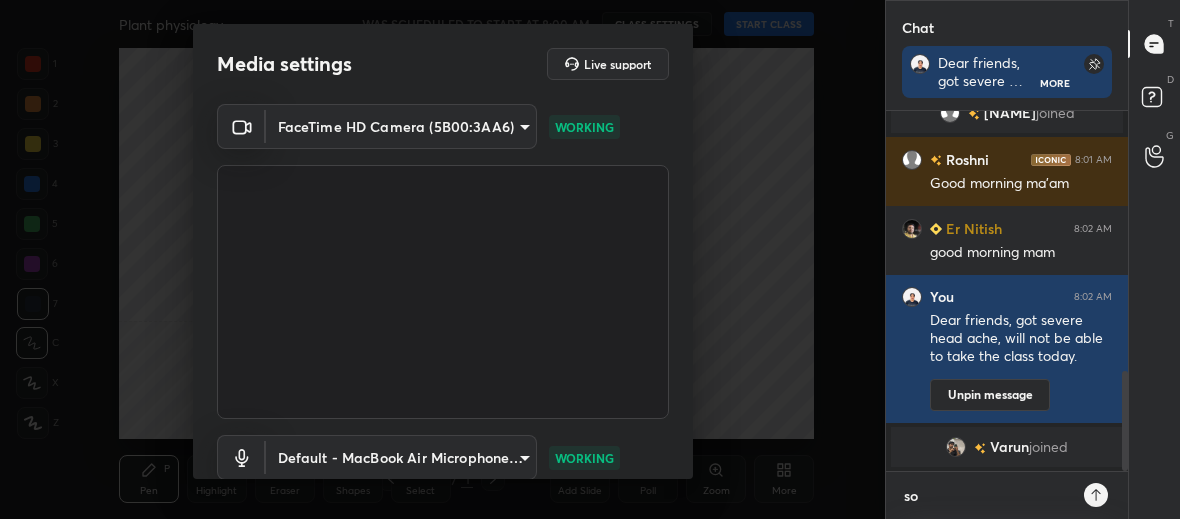 type on "sor" 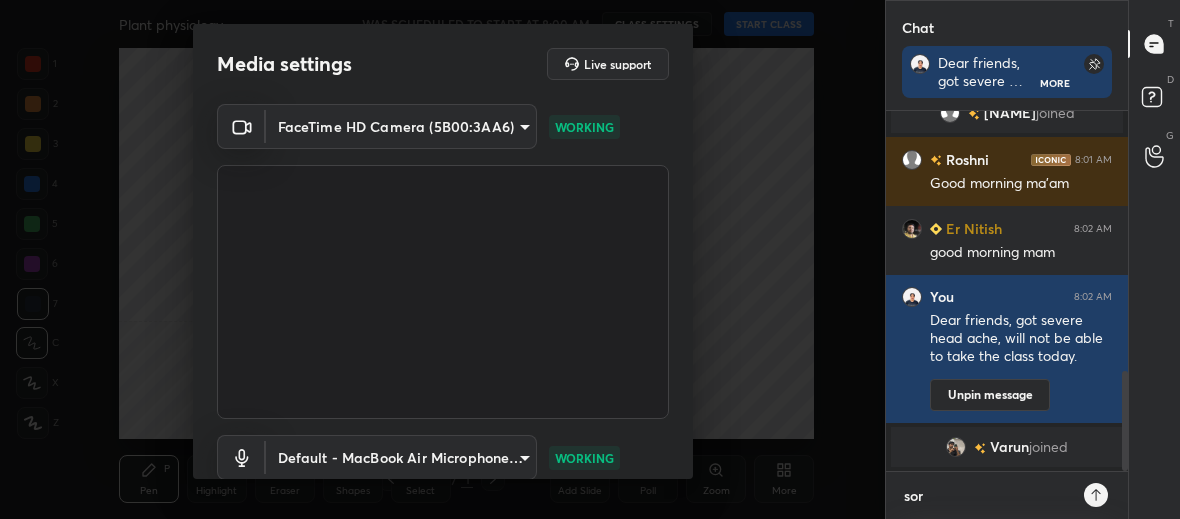 type on "sorr" 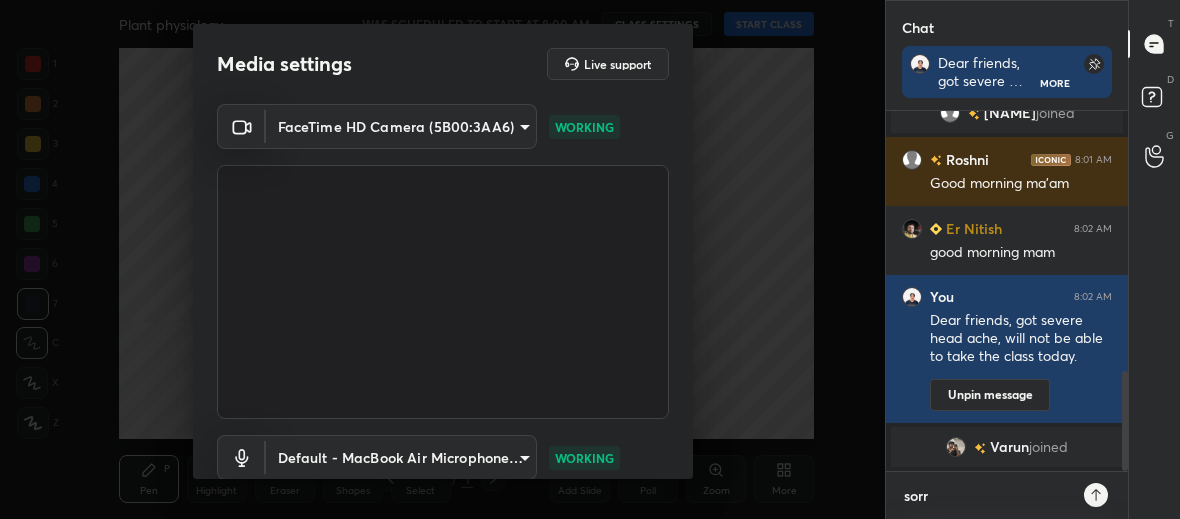 type on "sorry" 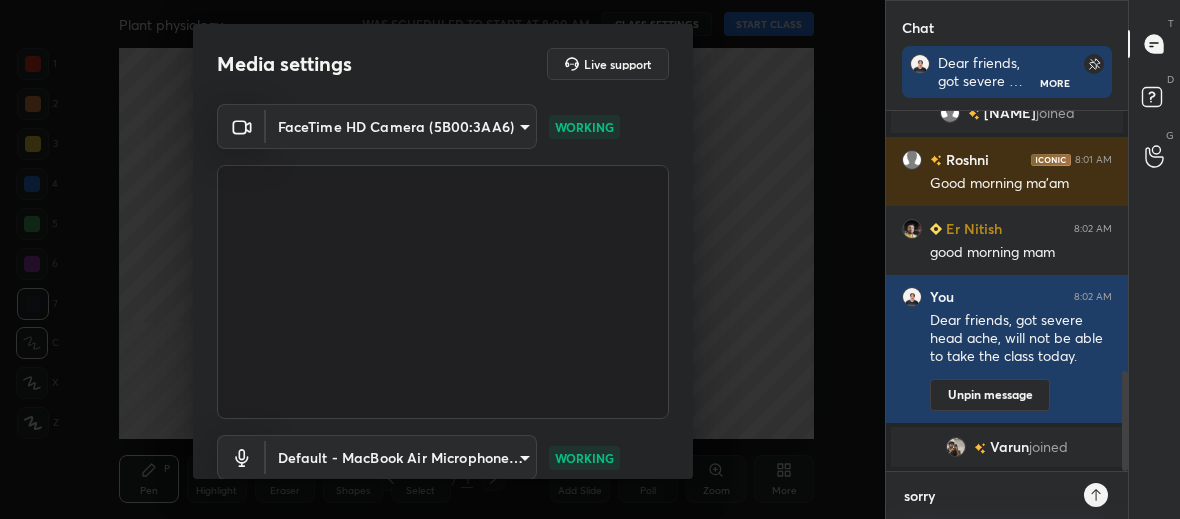 type on "sorry" 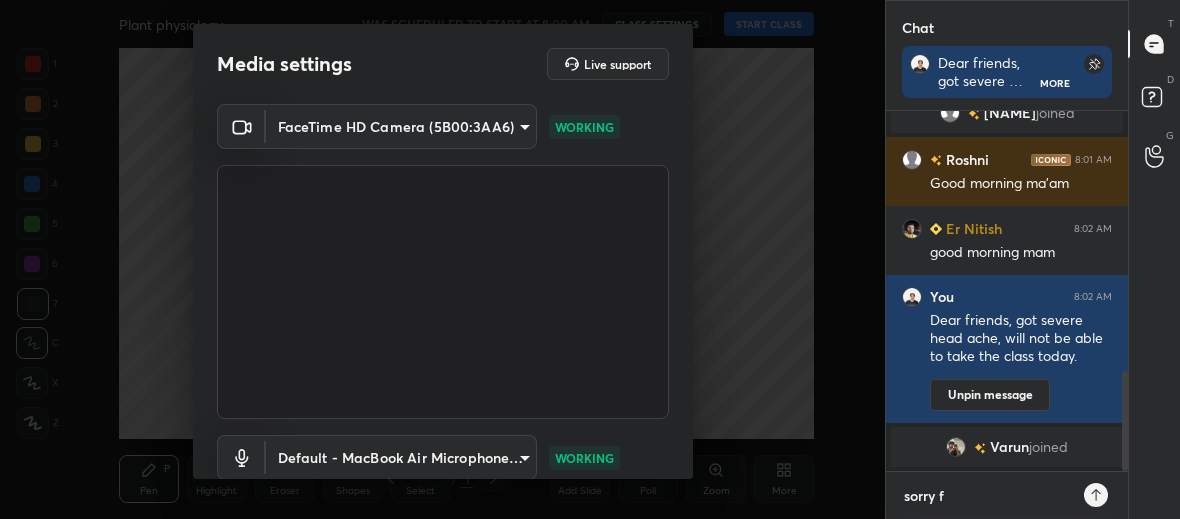 type on "sorry fo" 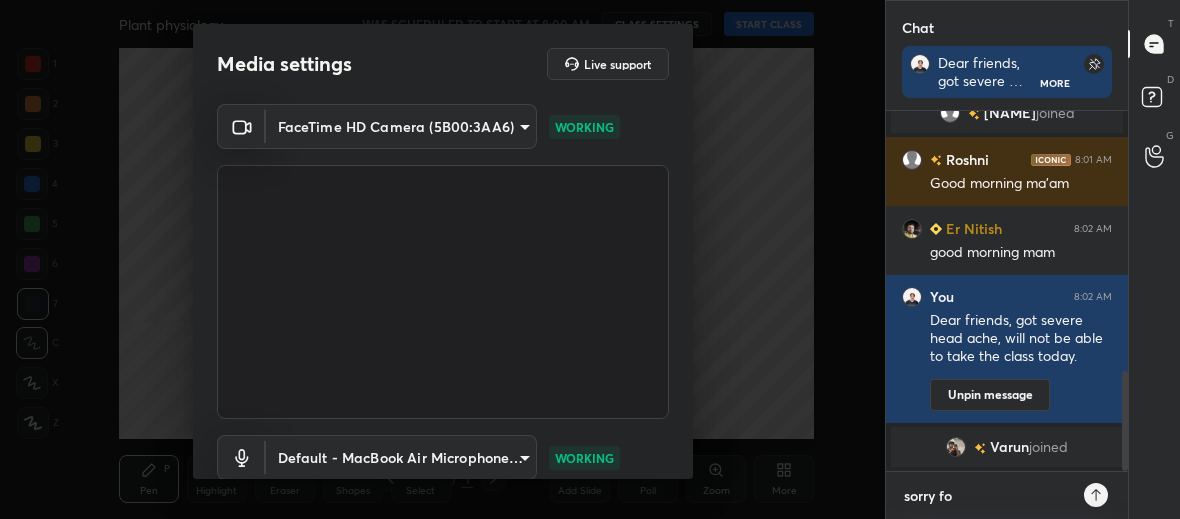 type on "sorry for" 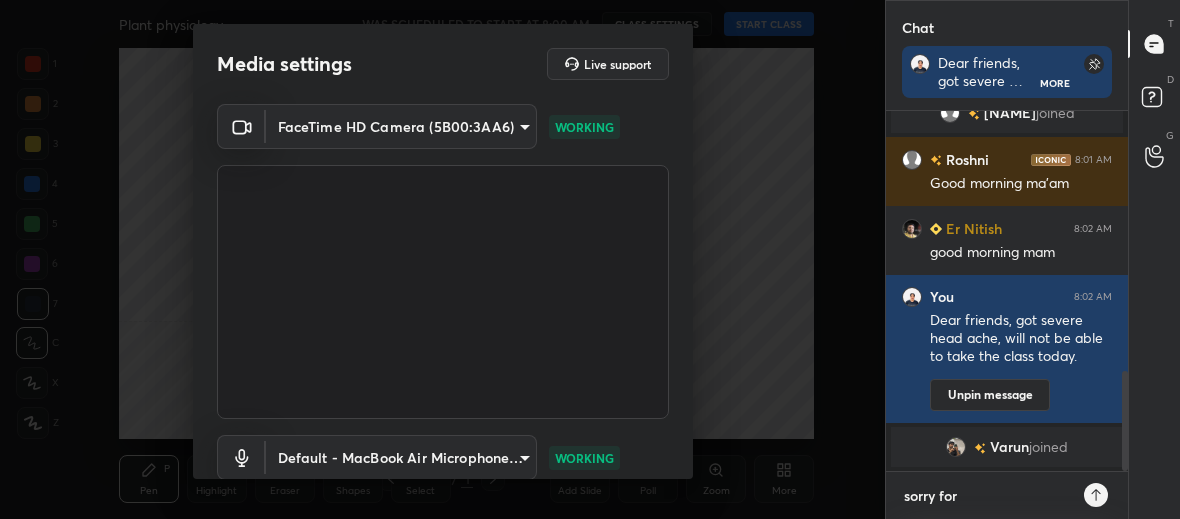 type on "sorry for" 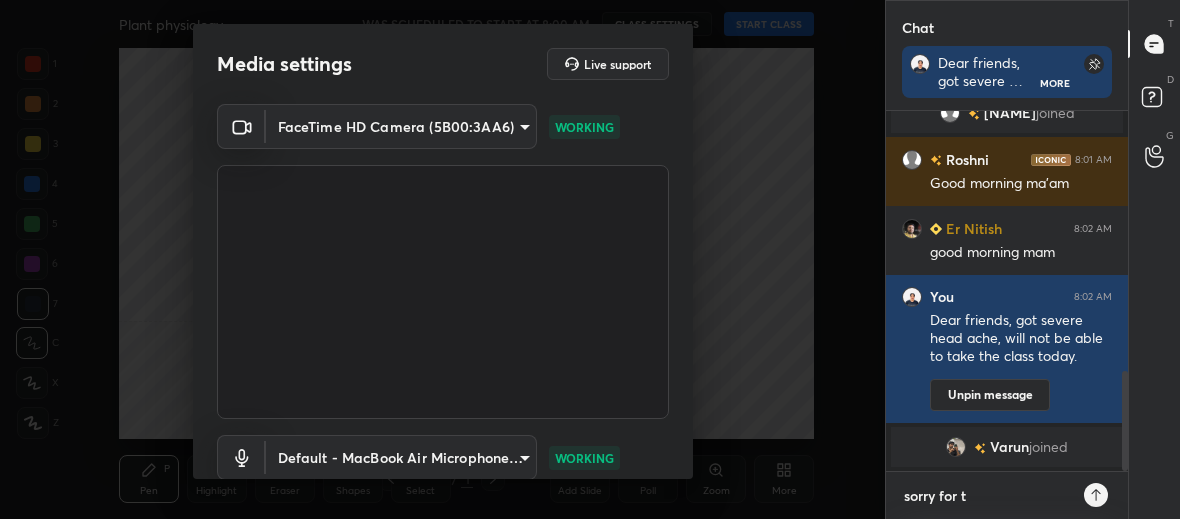 type on "x" 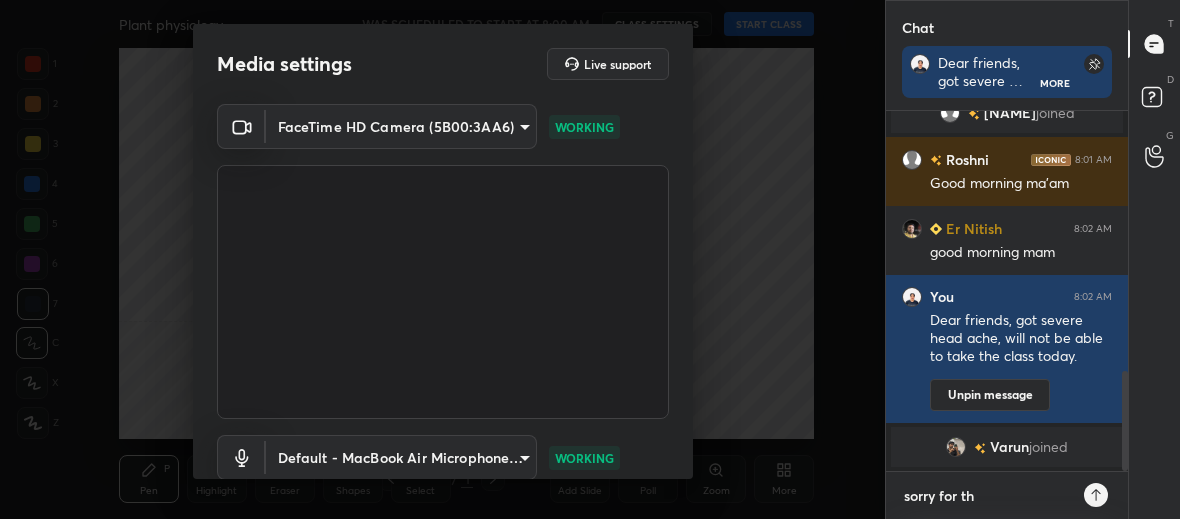 type on "sorry for the" 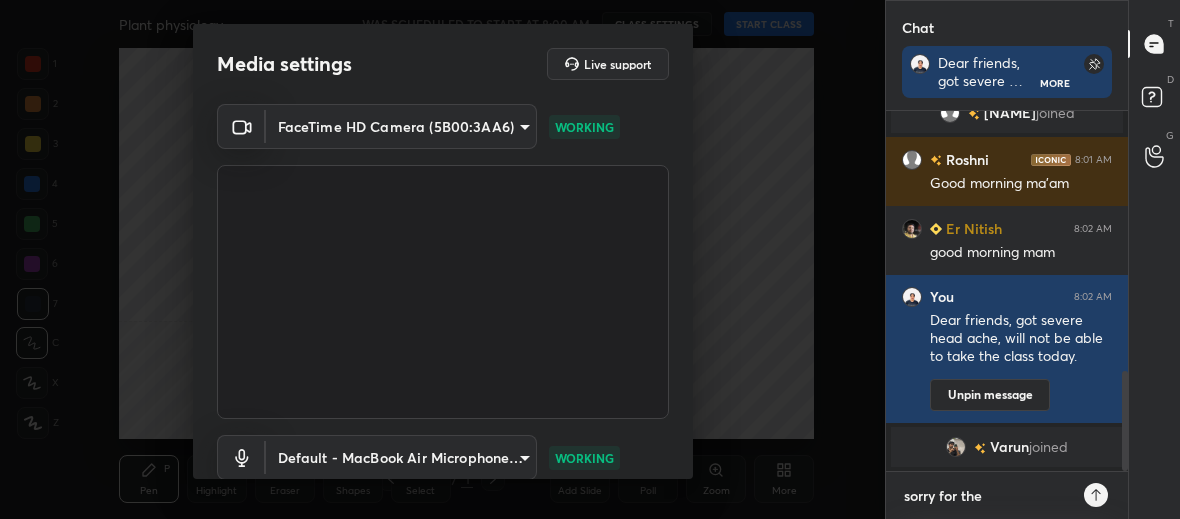 type on "sorry for the" 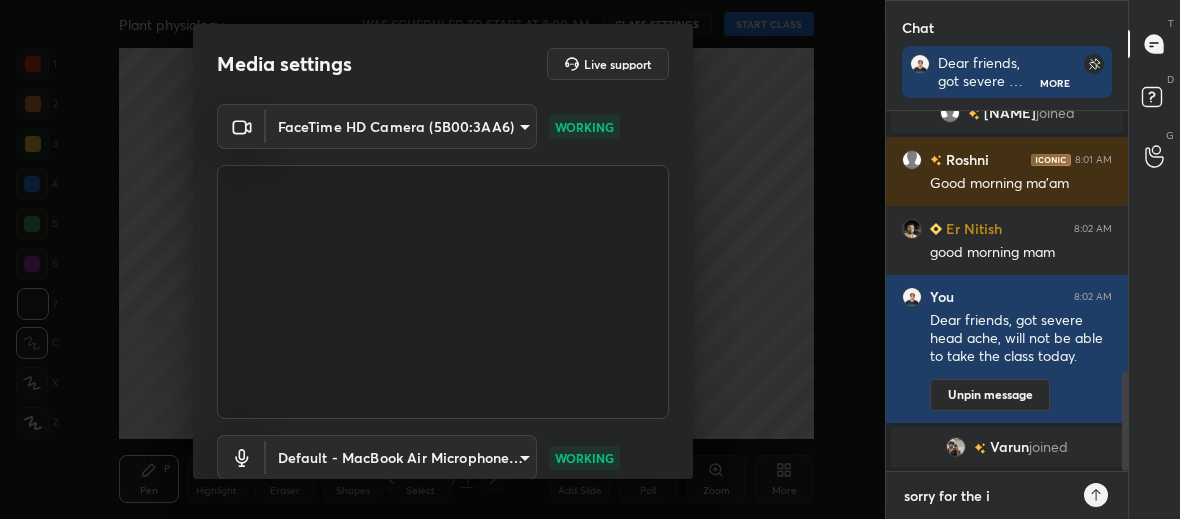type on "sorry for the in" 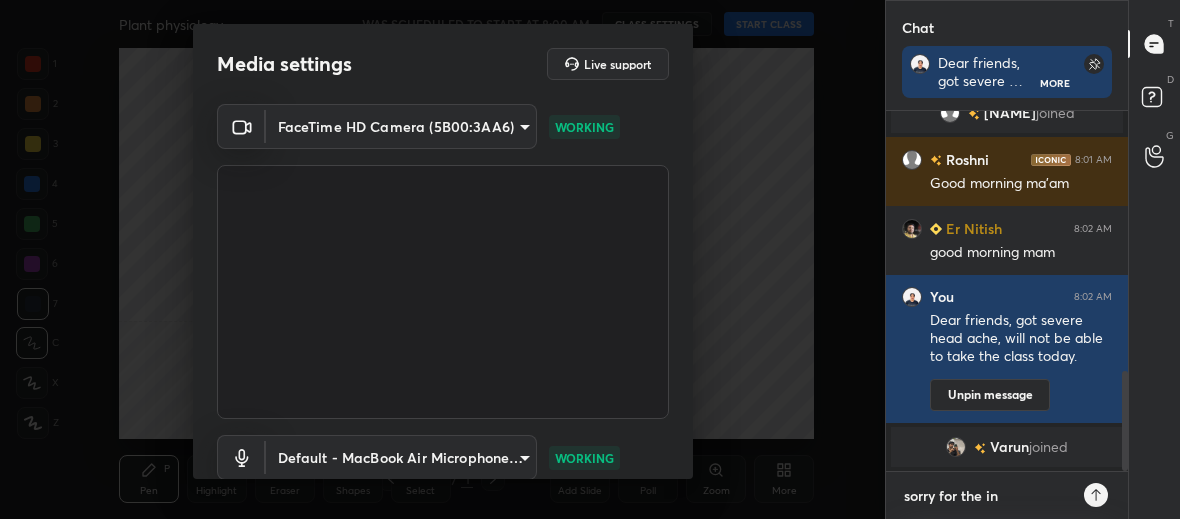 type 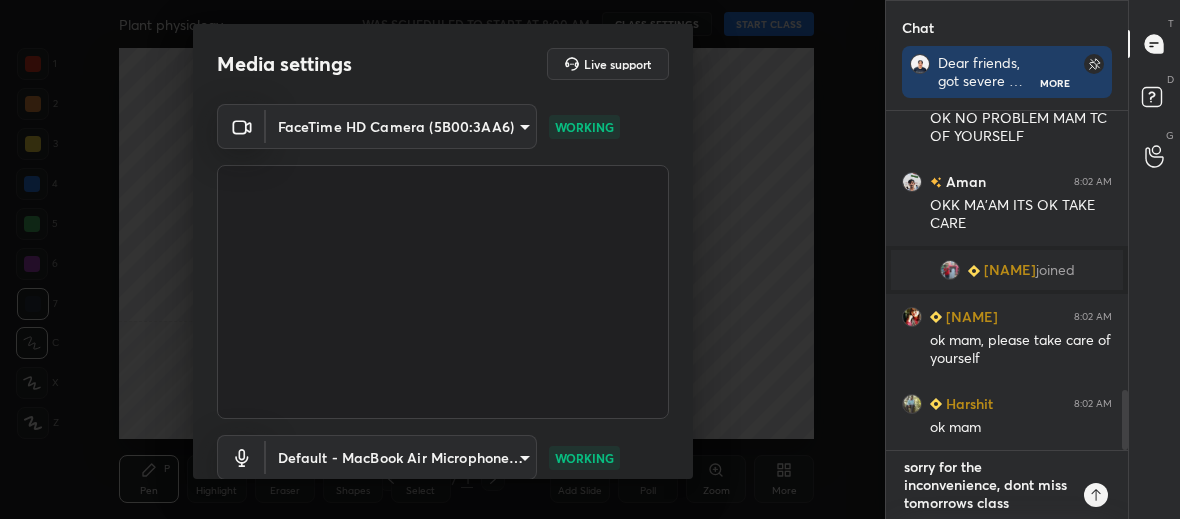 click on "sorry for the inconvenience, dont miss tomorrows class" at bounding box center (987, 485) 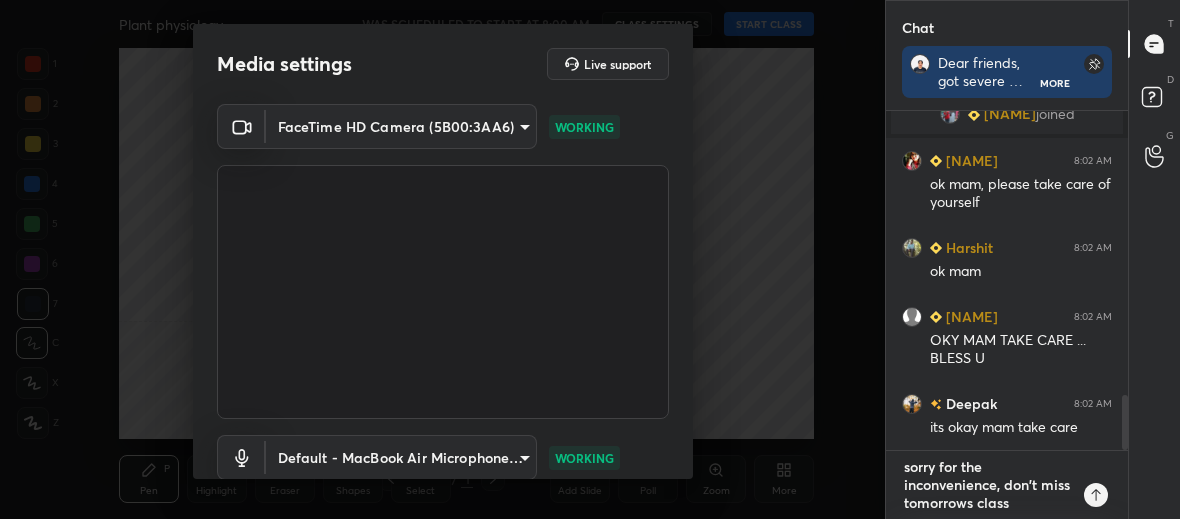 click on "sorry for the inconvenience, don't miss tomorrows class" at bounding box center [987, 485] 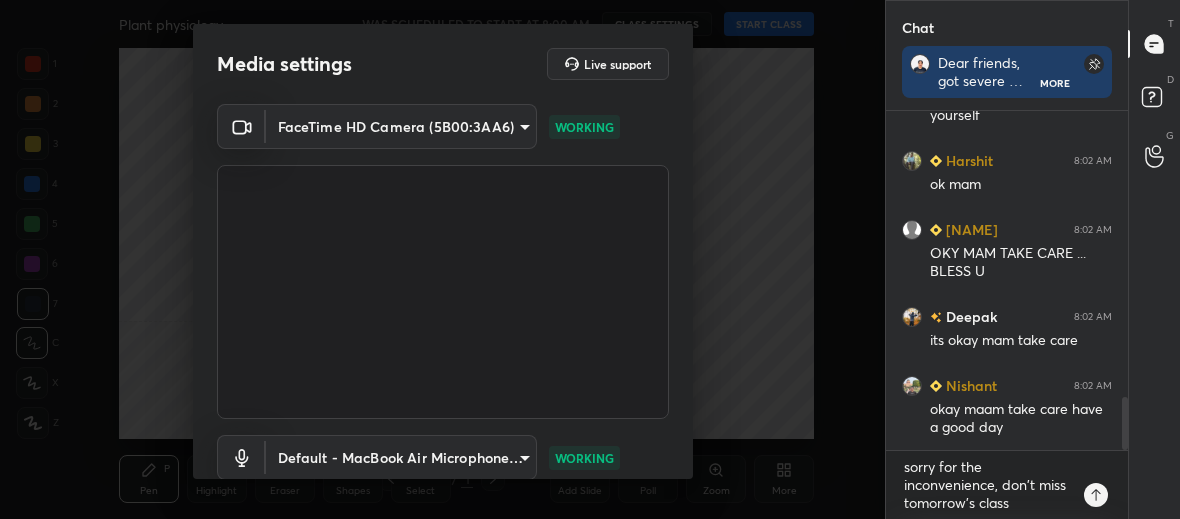 click 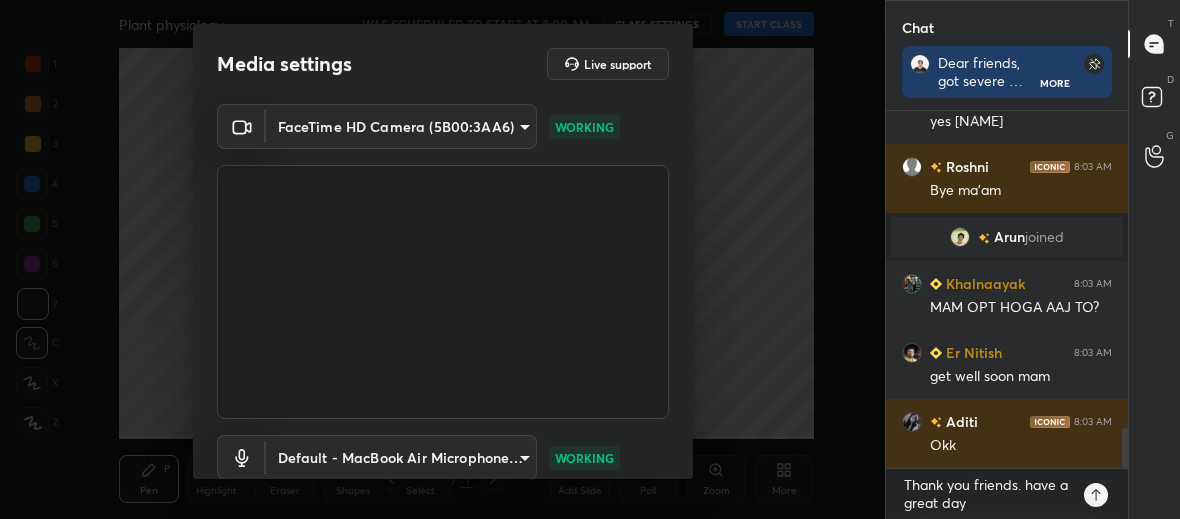 click 